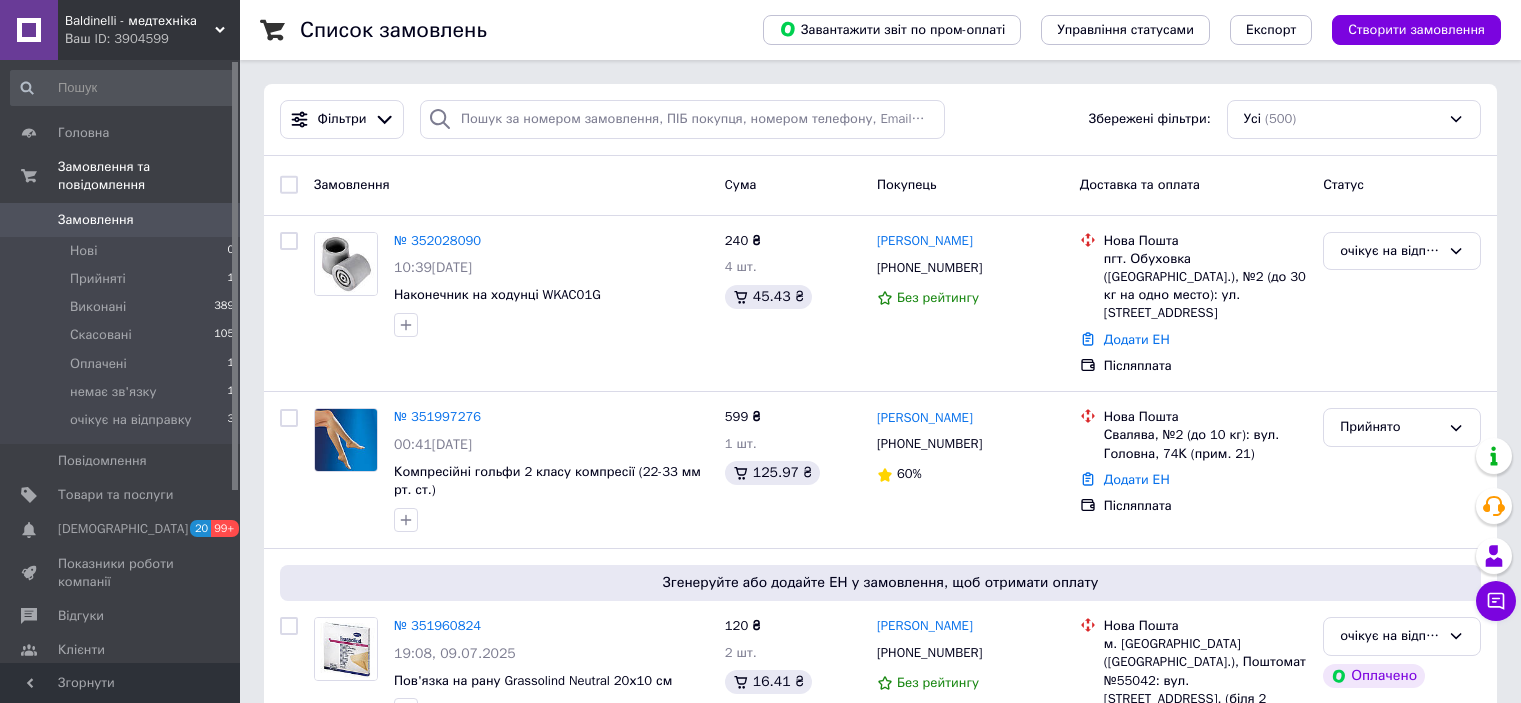 scroll, scrollTop: 300, scrollLeft: 0, axis: vertical 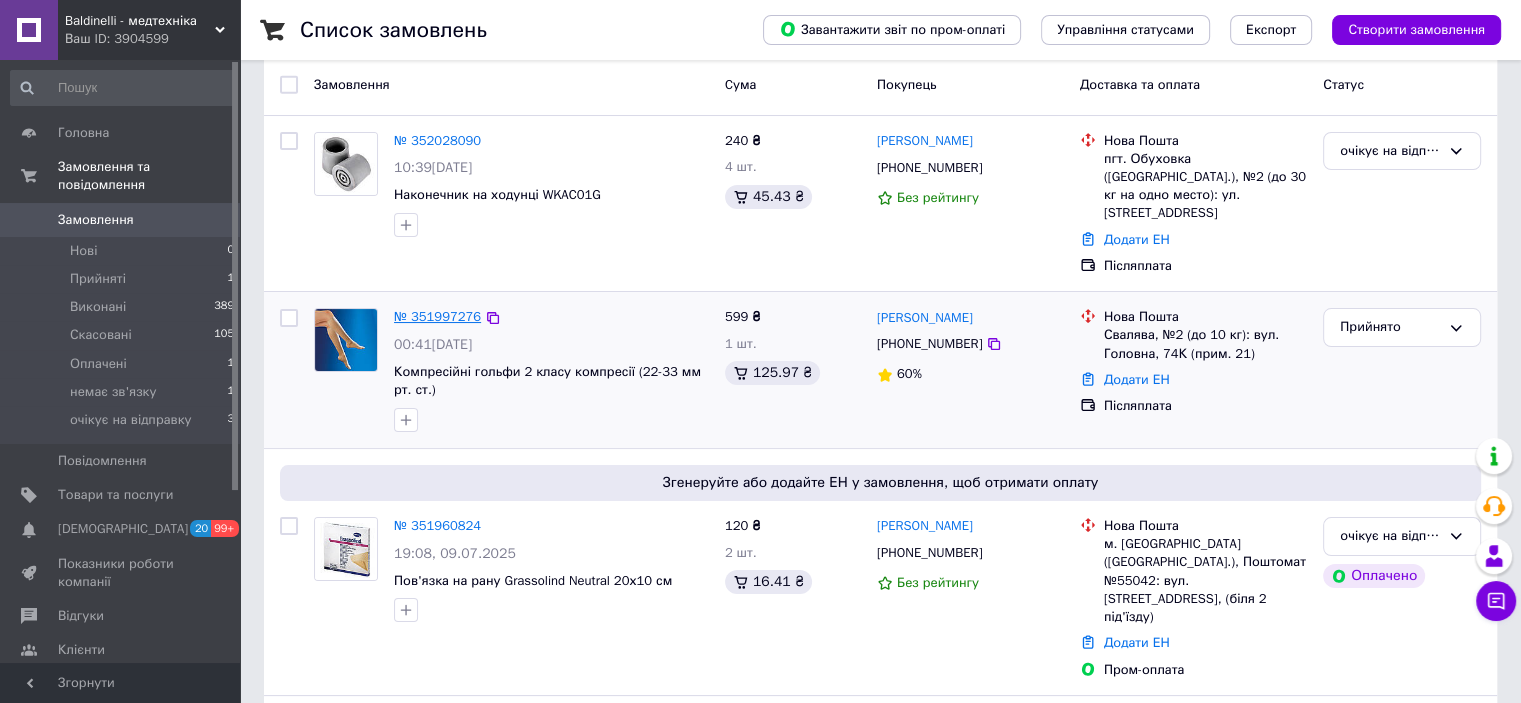 click on "№ 351997276" at bounding box center (437, 316) 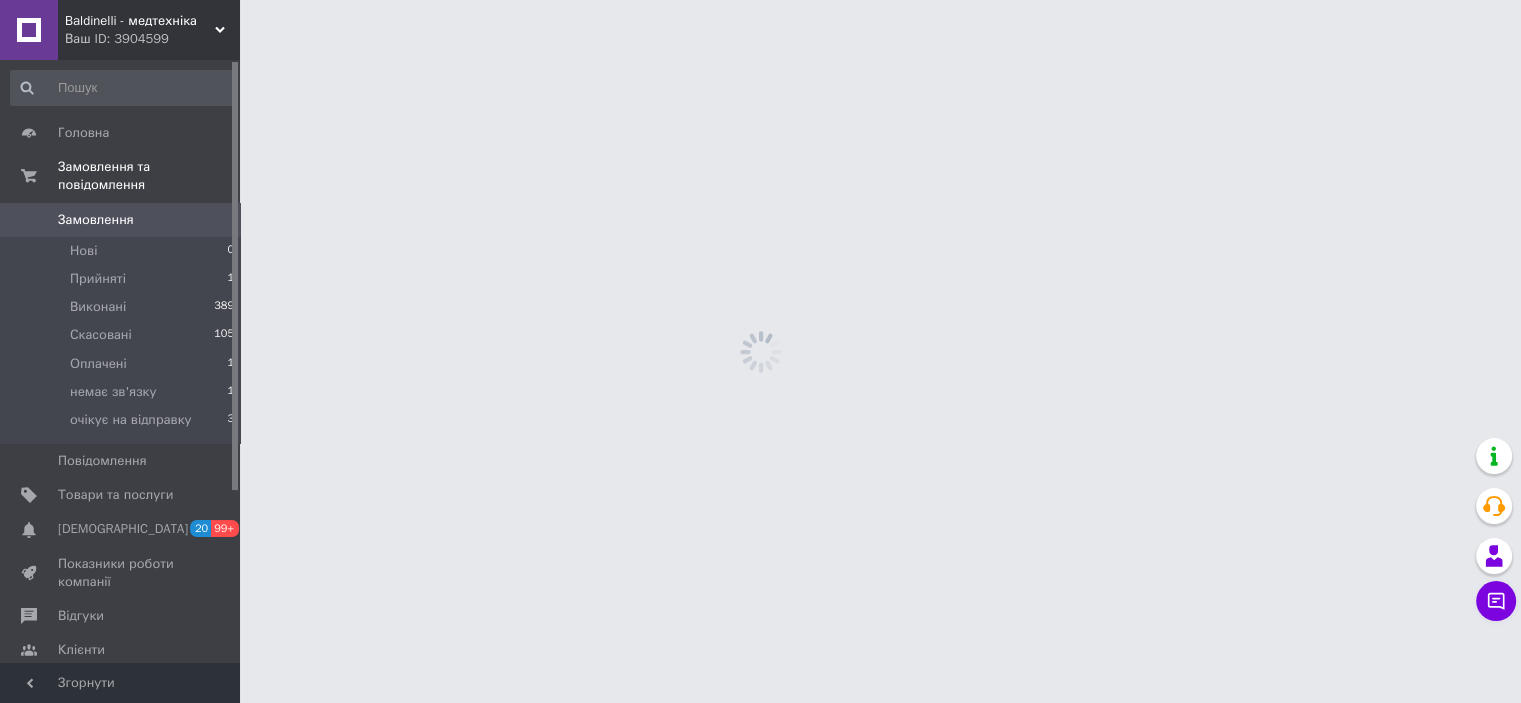scroll, scrollTop: 0, scrollLeft: 0, axis: both 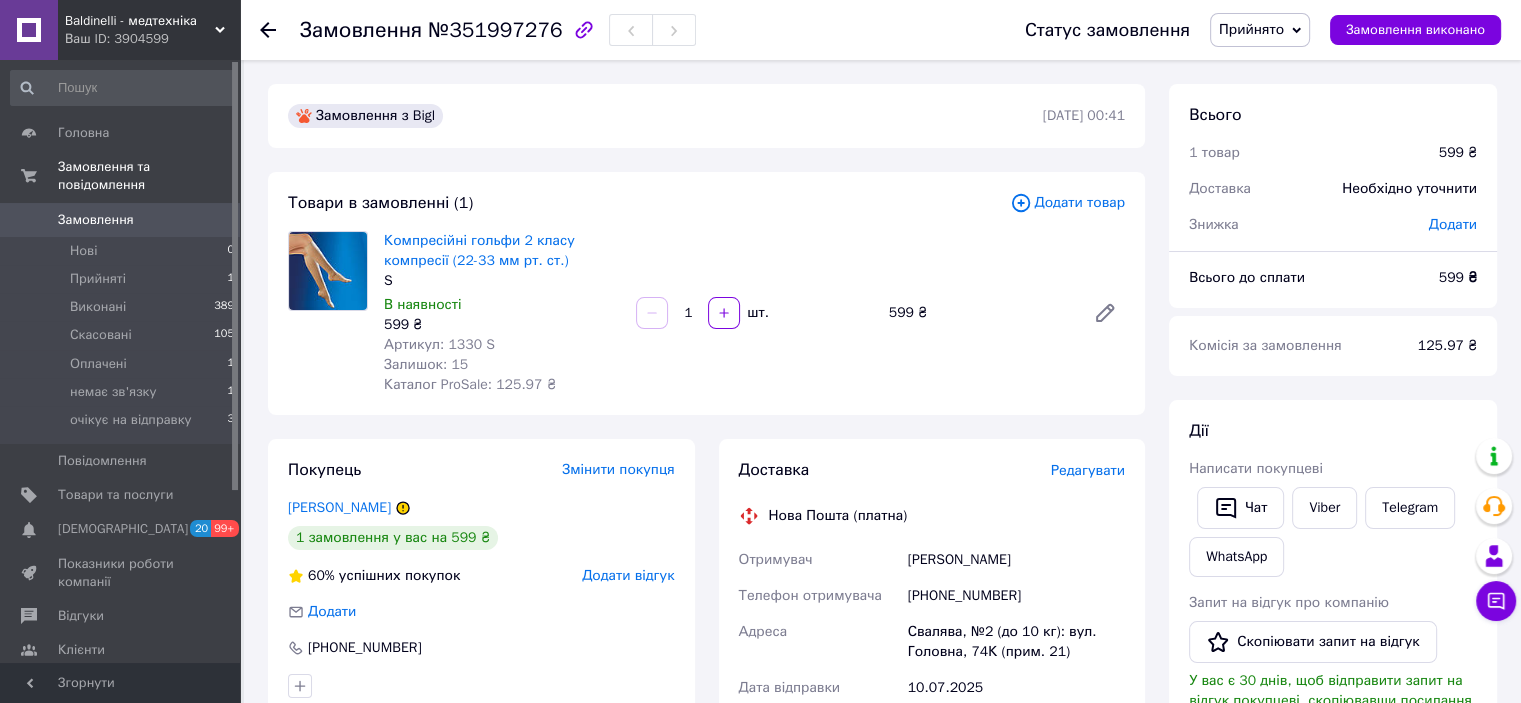 click 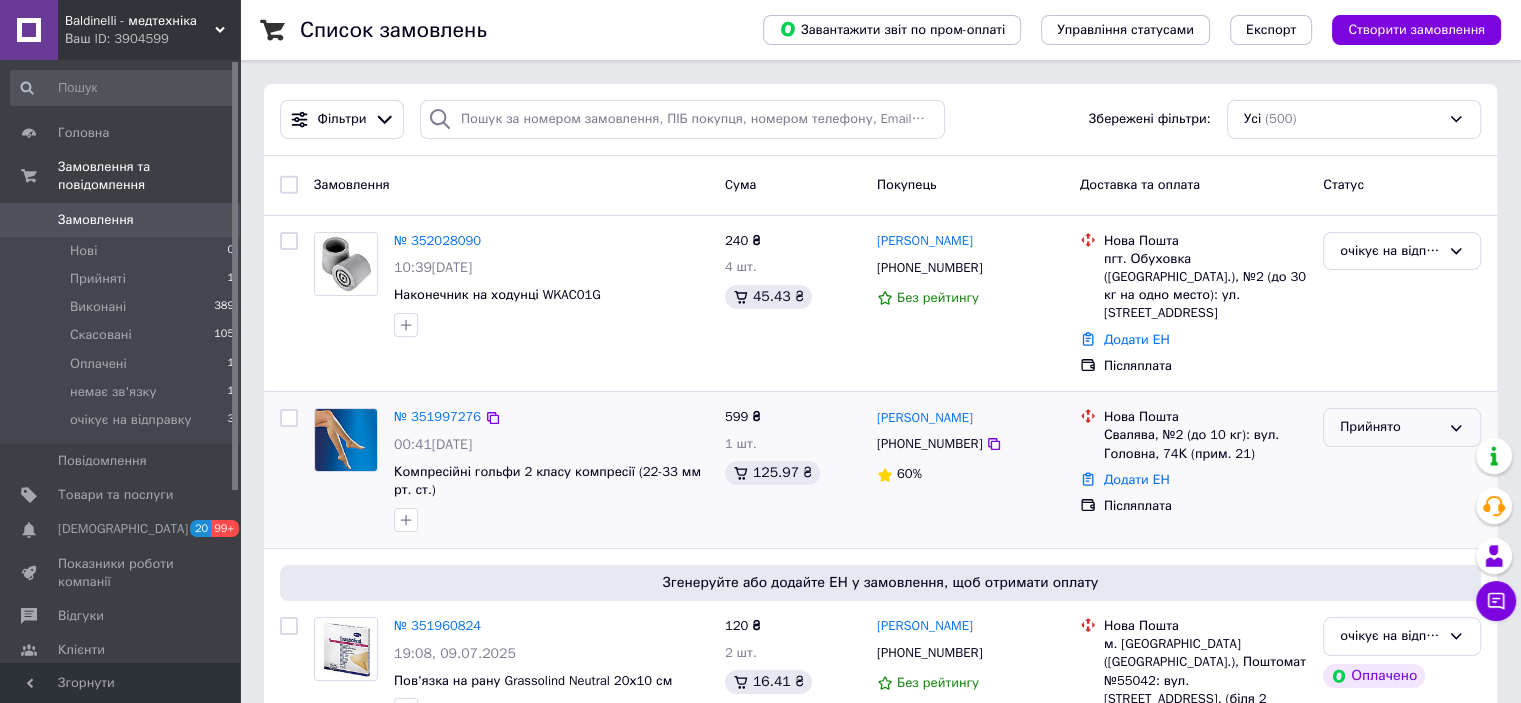 click 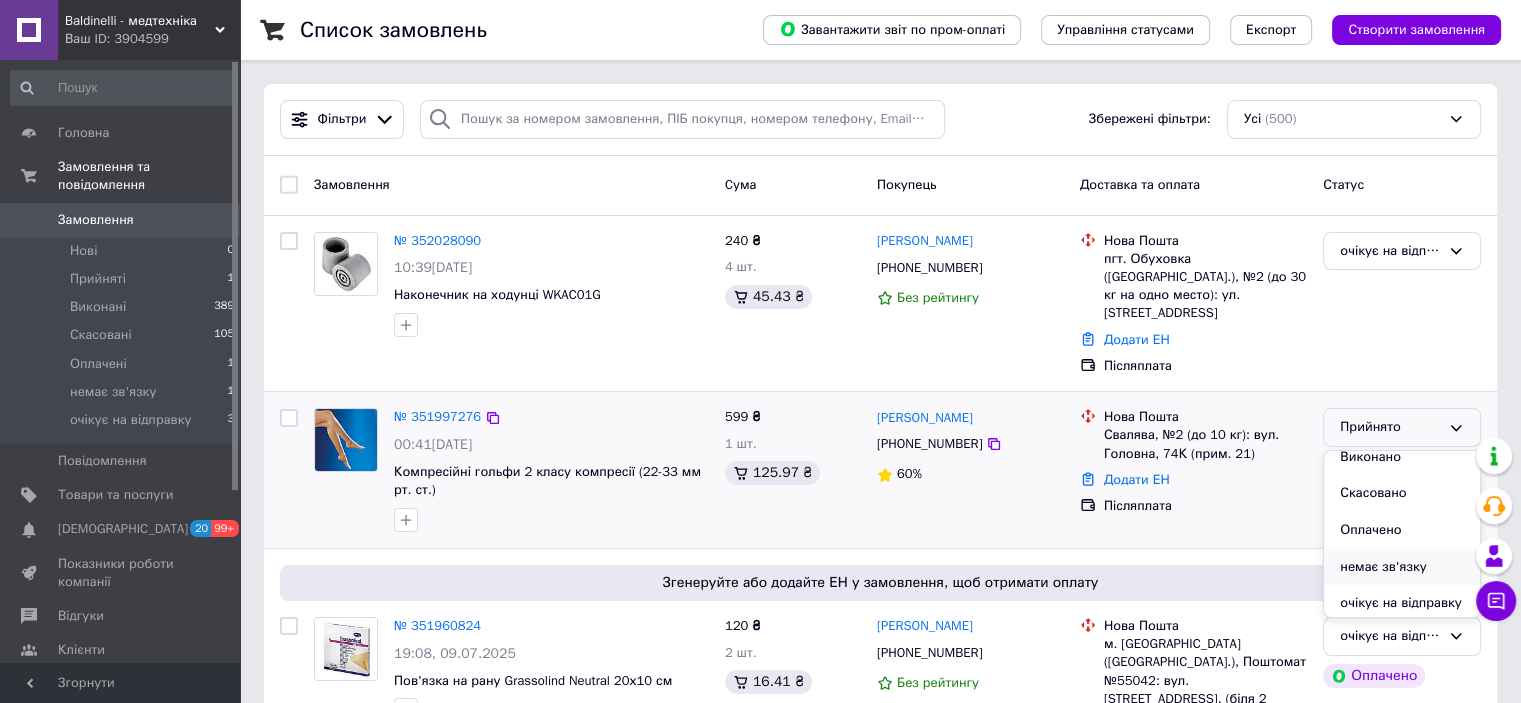 scroll, scrollTop: 16, scrollLeft: 0, axis: vertical 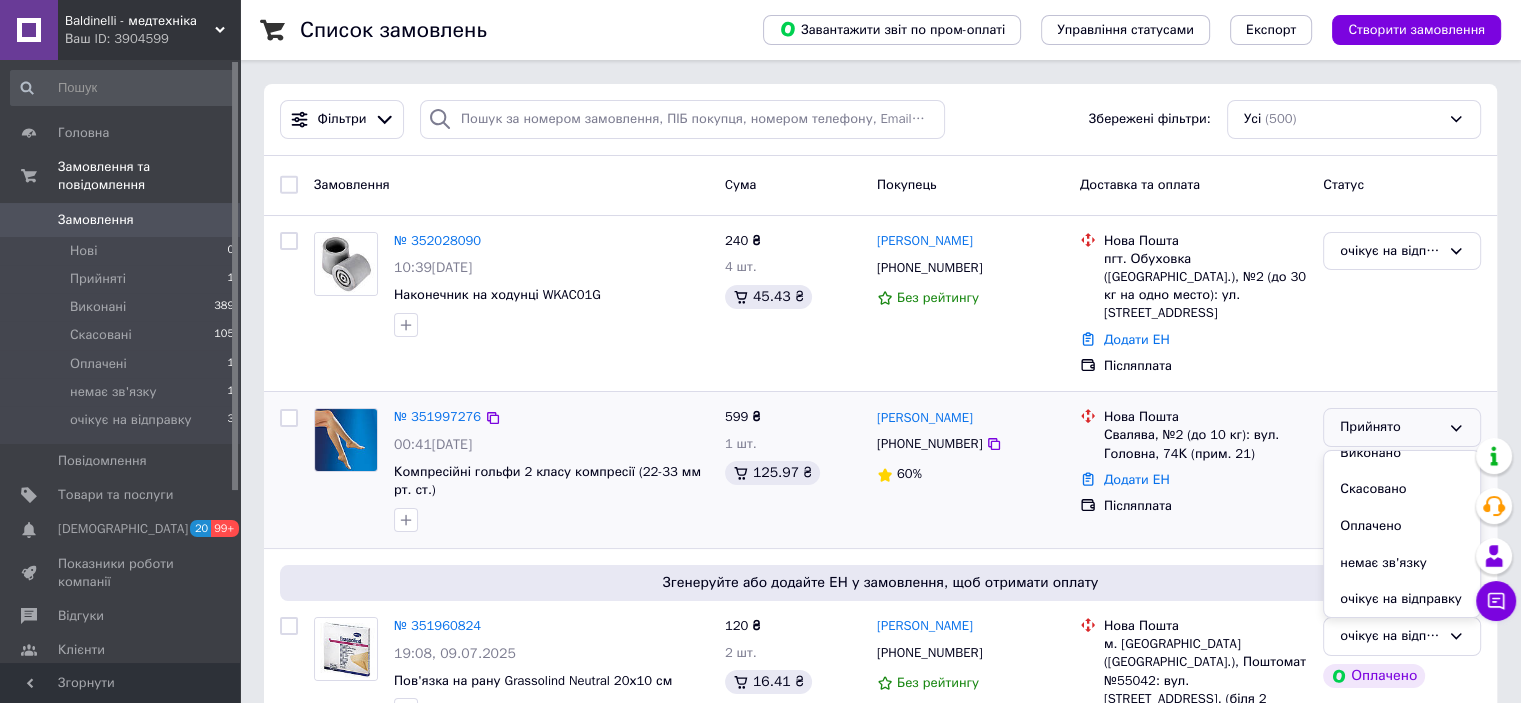 click on "Діана Метенько +380661791077 60%" at bounding box center (970, 470) 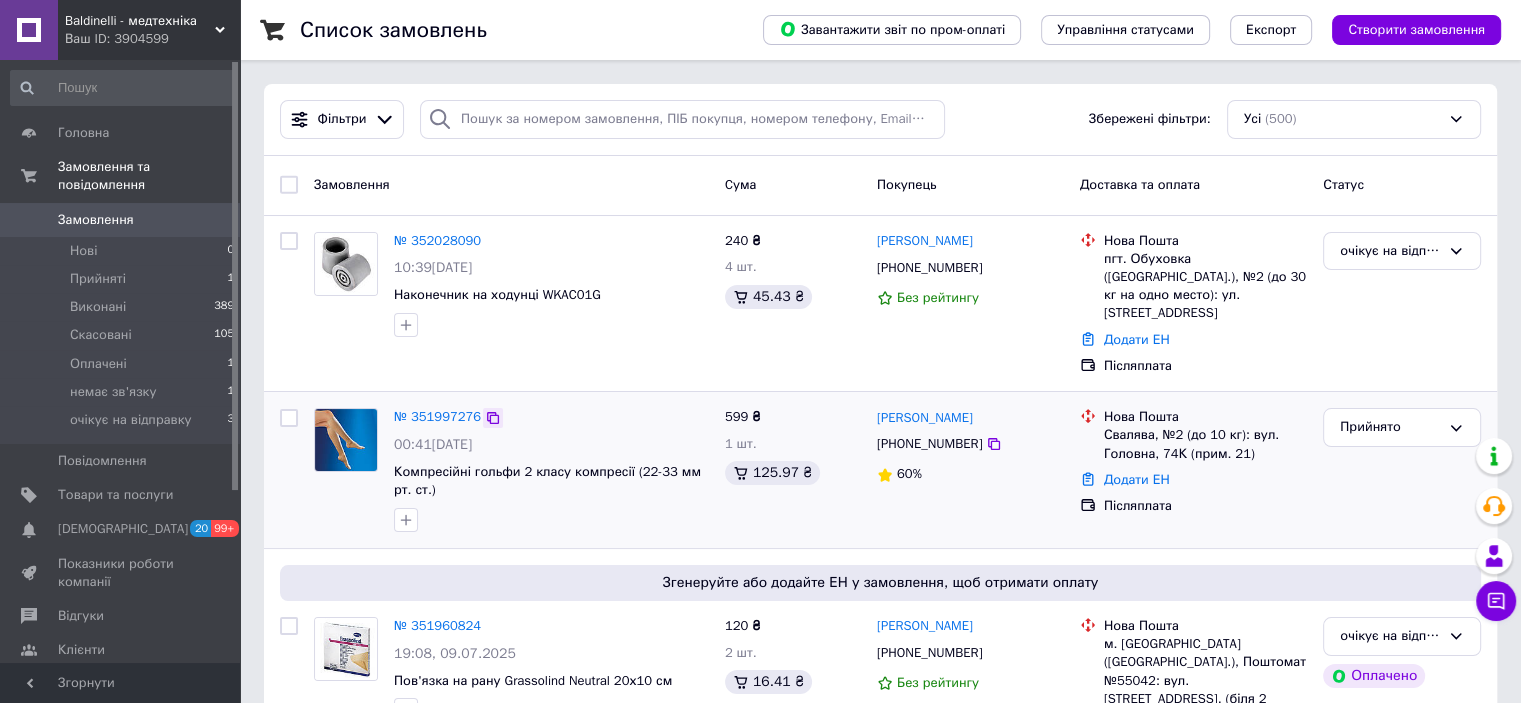 click 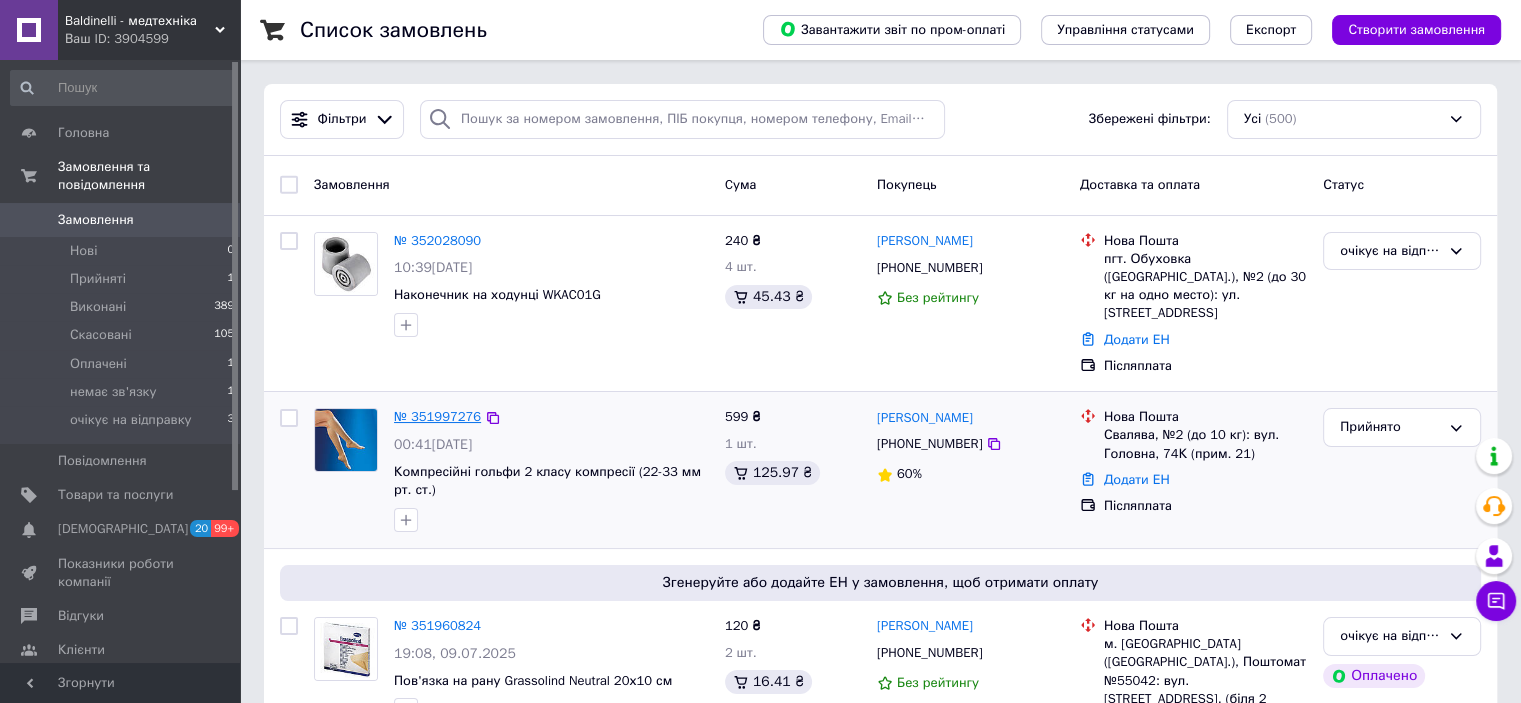 click on "№ 351997276" at bounding box center (437, 416) 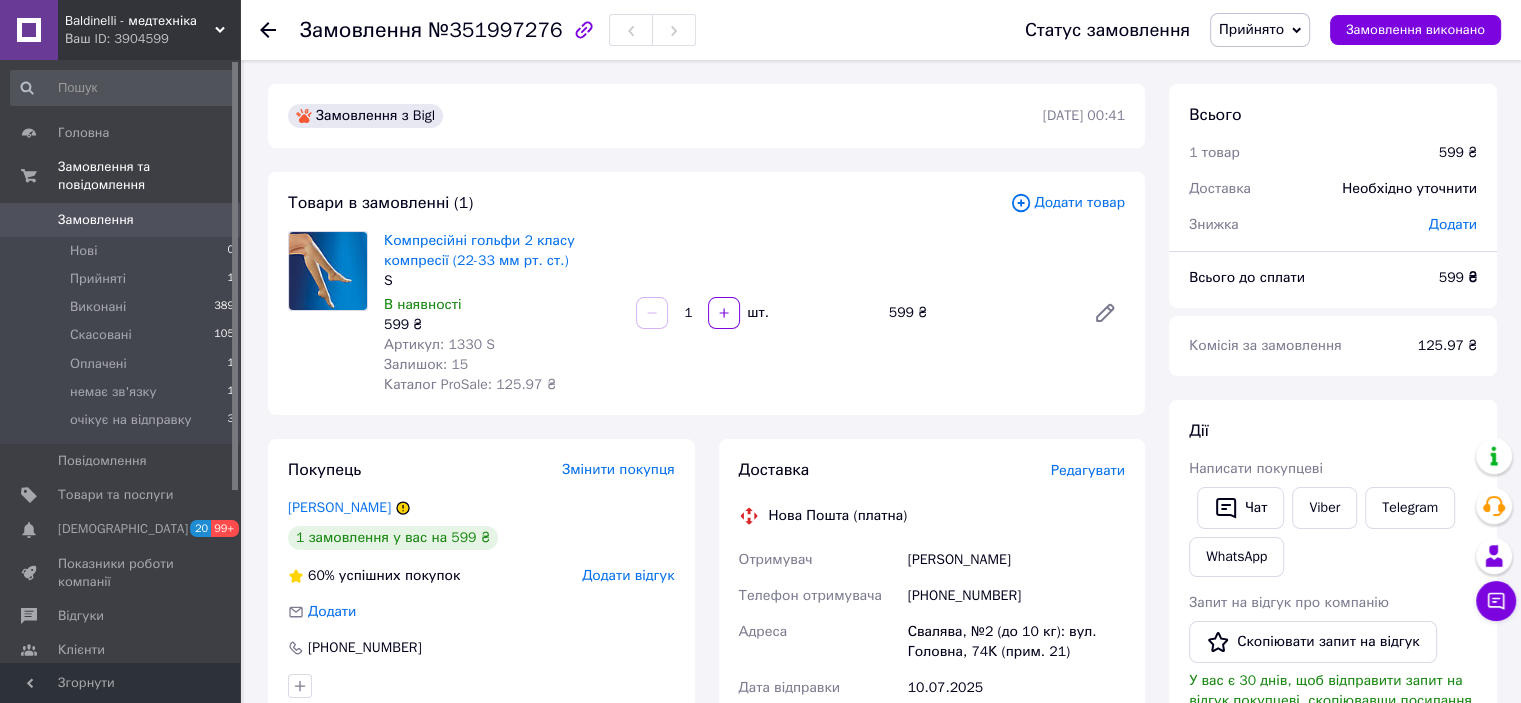 click 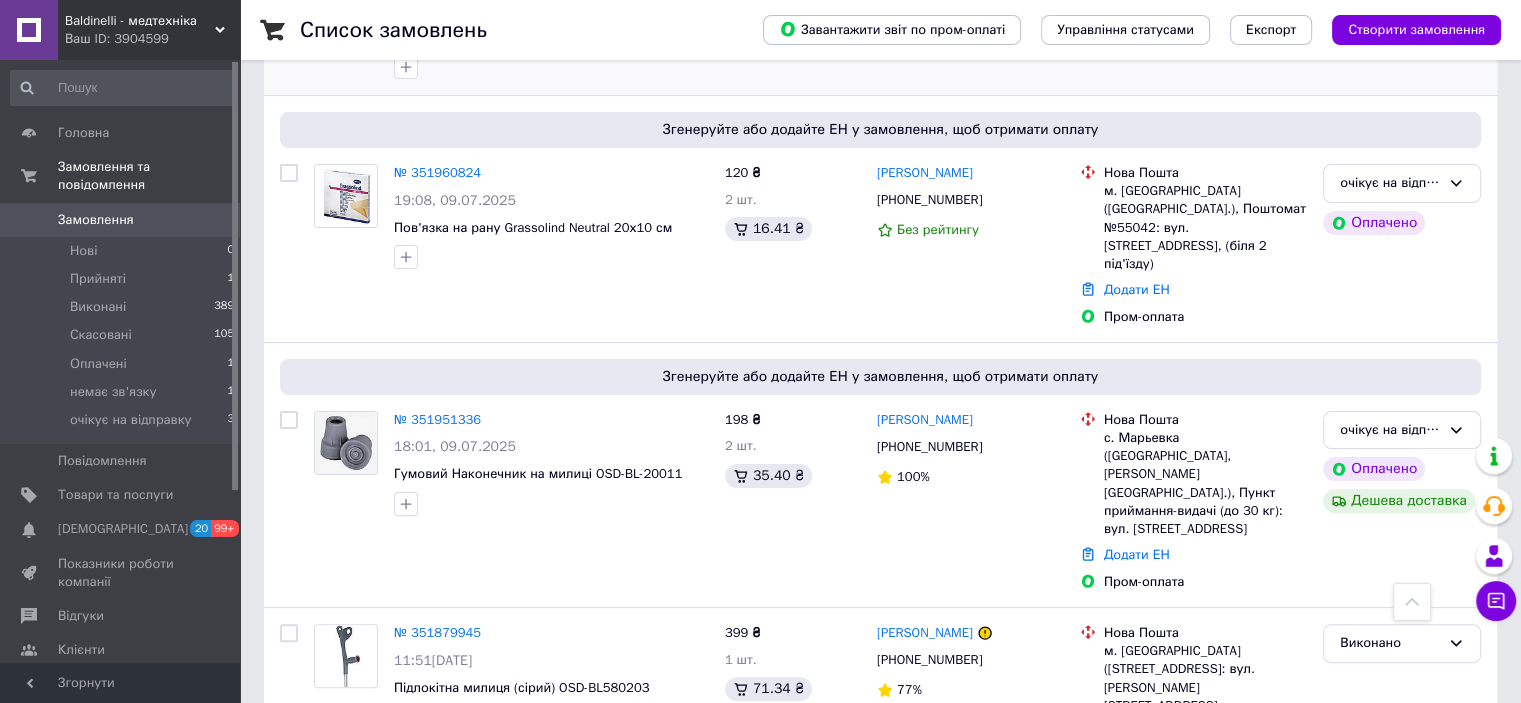 scroll, scrollTop: 500, scrollLeft: 0, axis: vertical 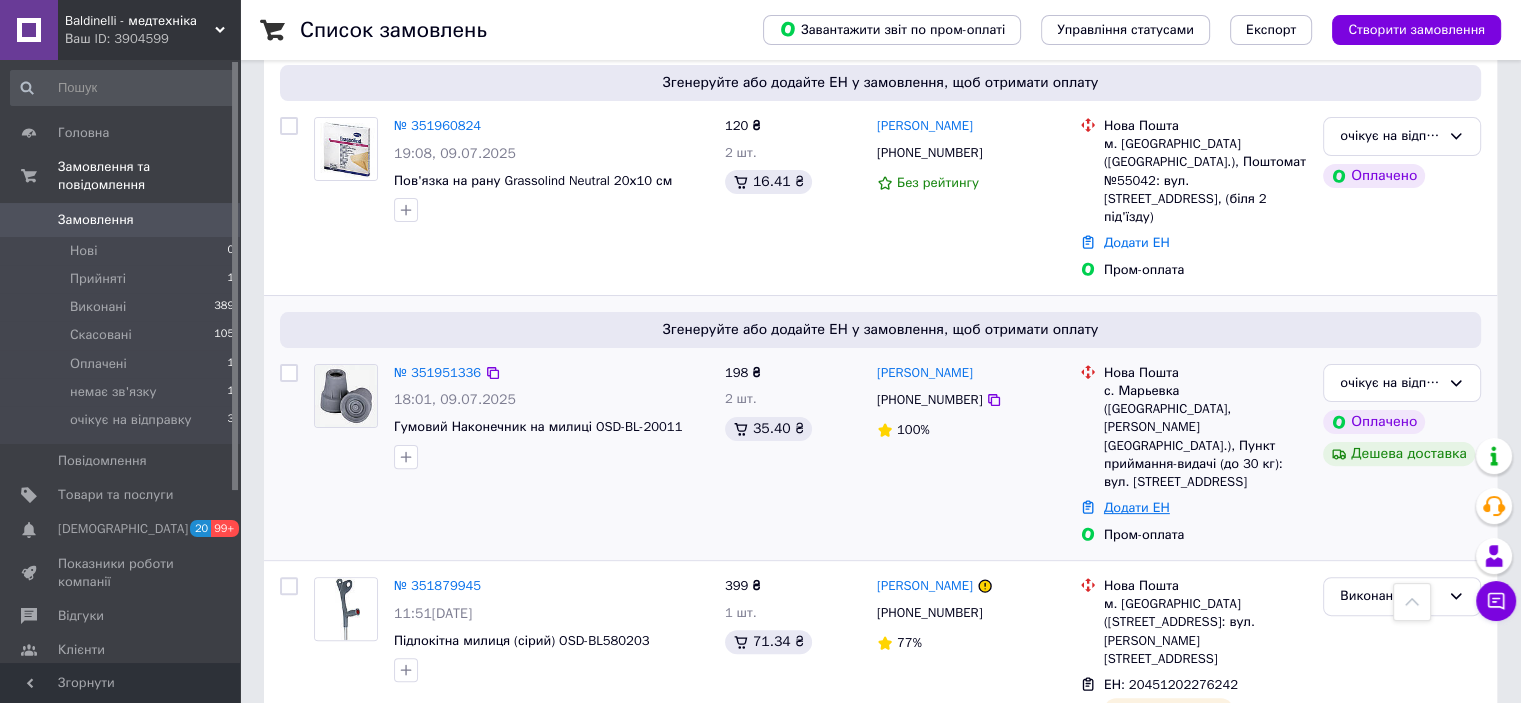 click on "Додати ЕН" at bounding box center (1137, 507) 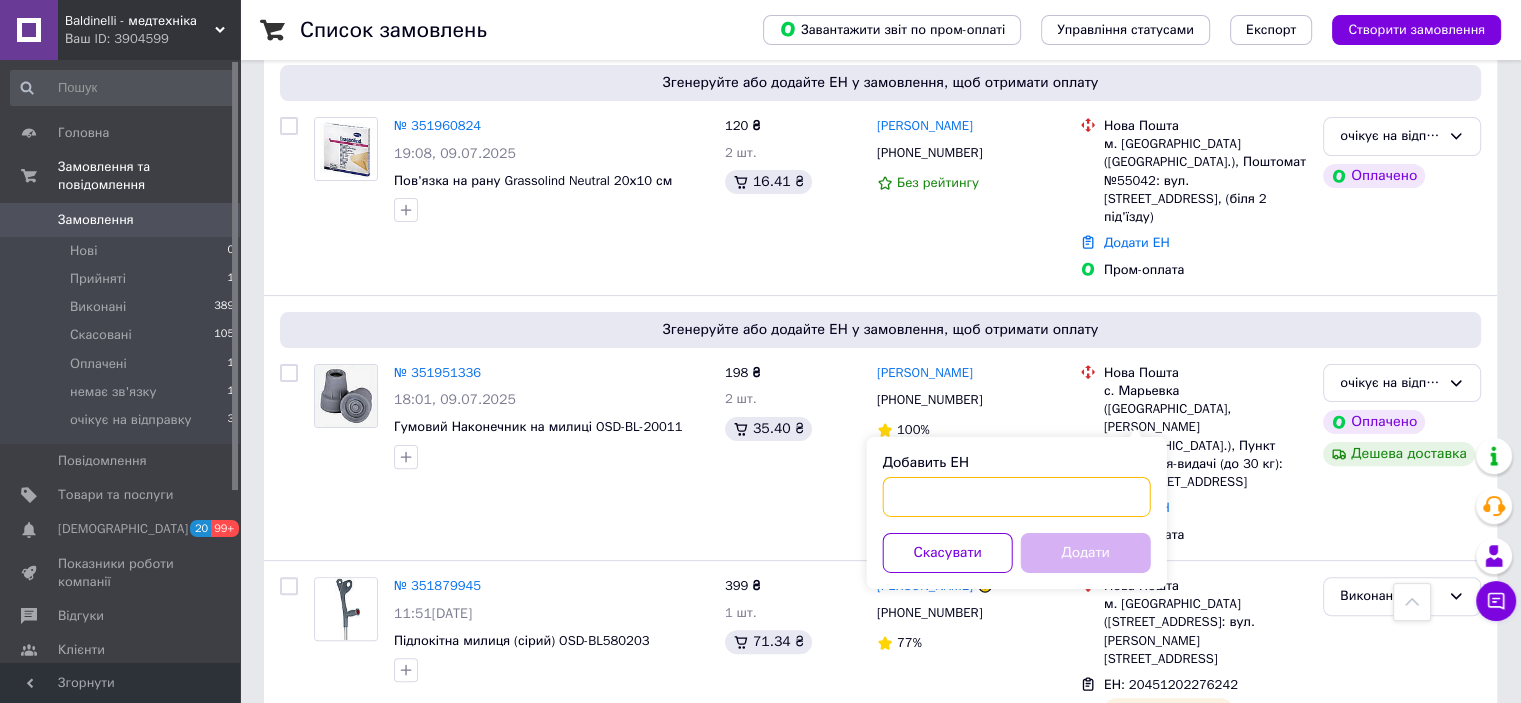 click on "Добавить ЕН" at bounding box center (1017, 497) 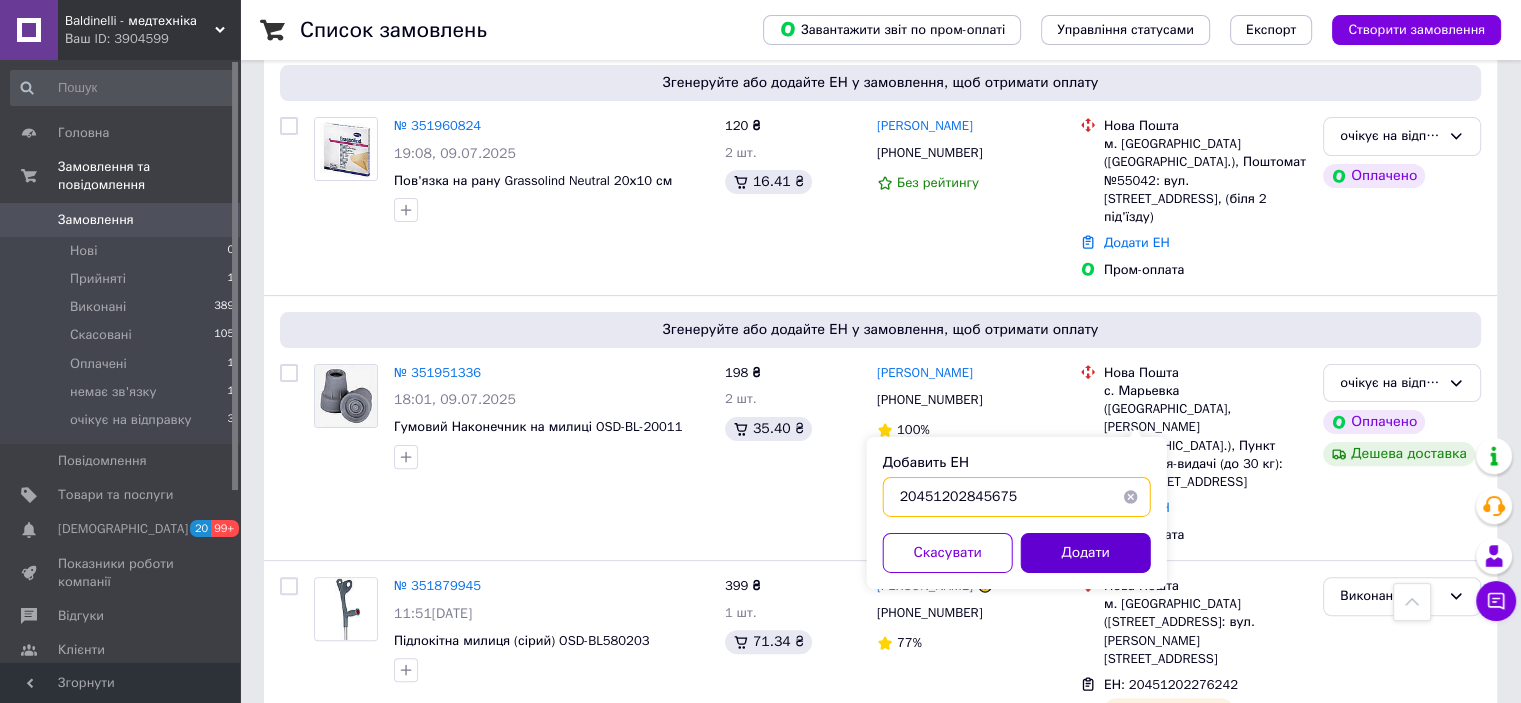 type on "20451202845675" 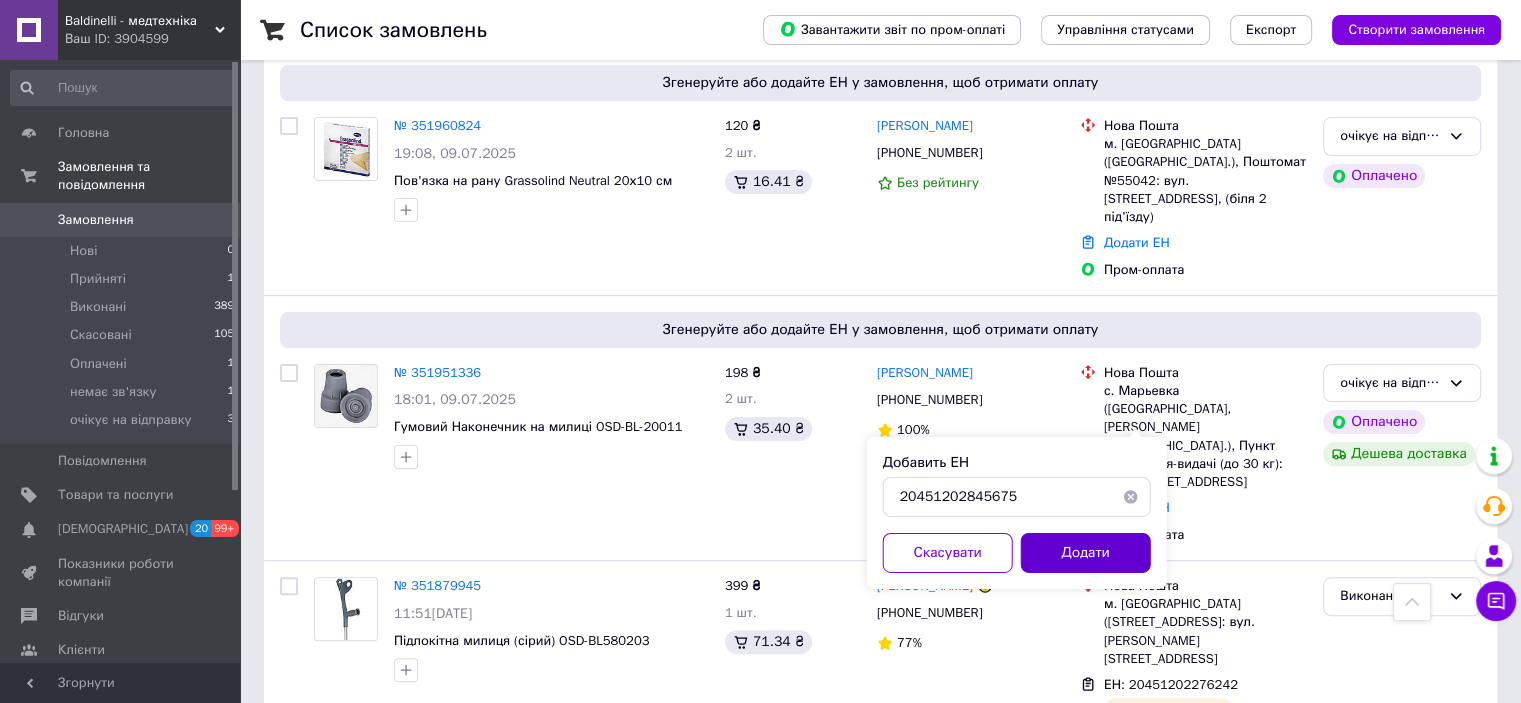 click on "Додати" at bounding box center (1086, 553) 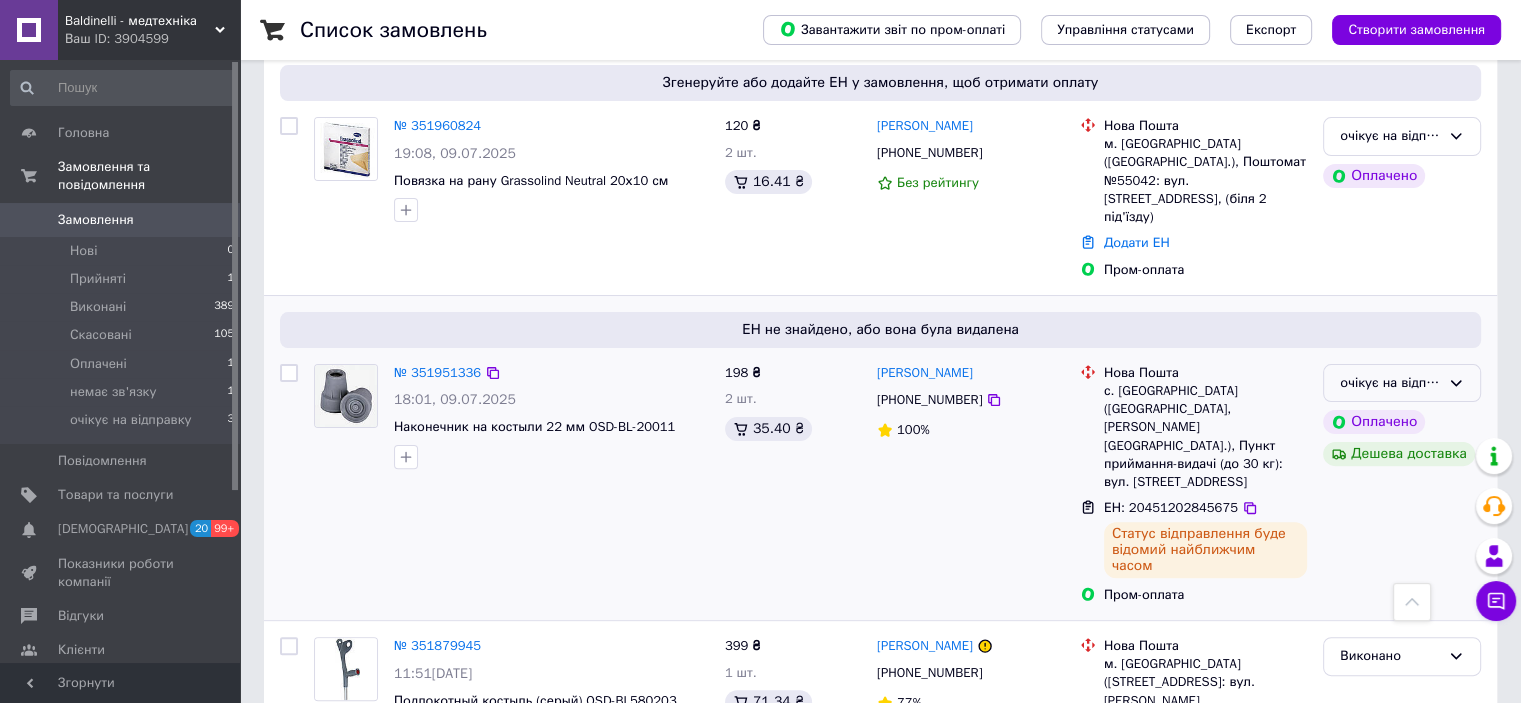 click 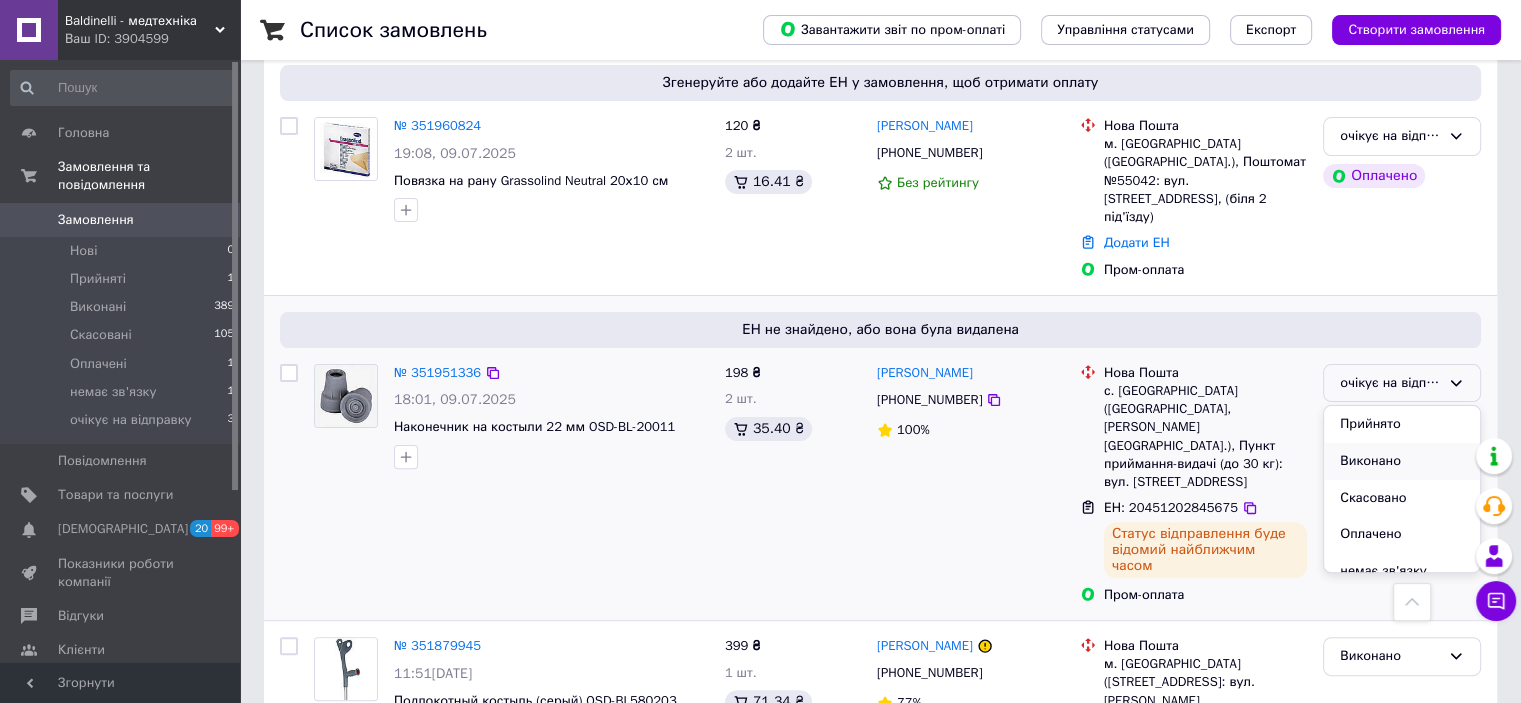 click on "Виконано" at bounding box center [1402, 461] 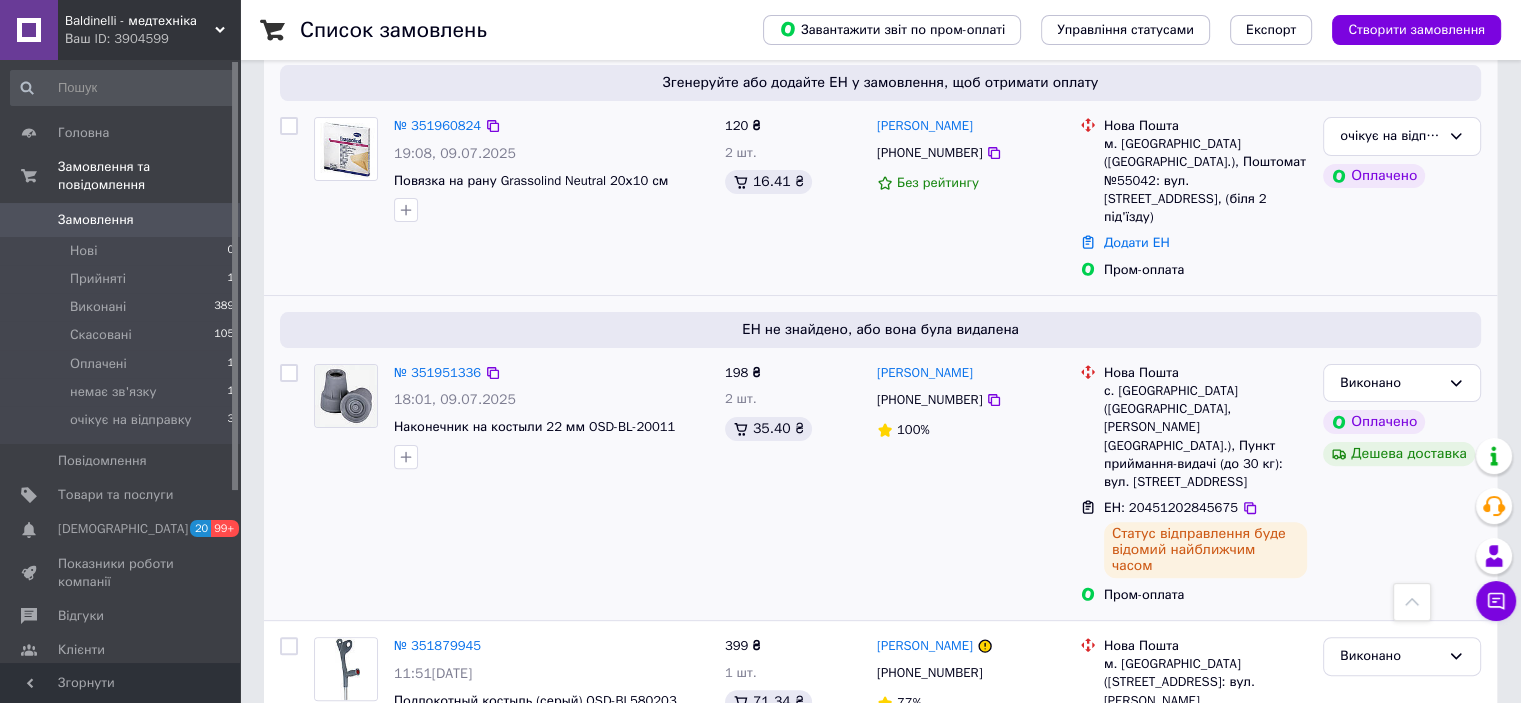 scroll, scrollTop: 300, scrollLeft: 0, axis: vertical 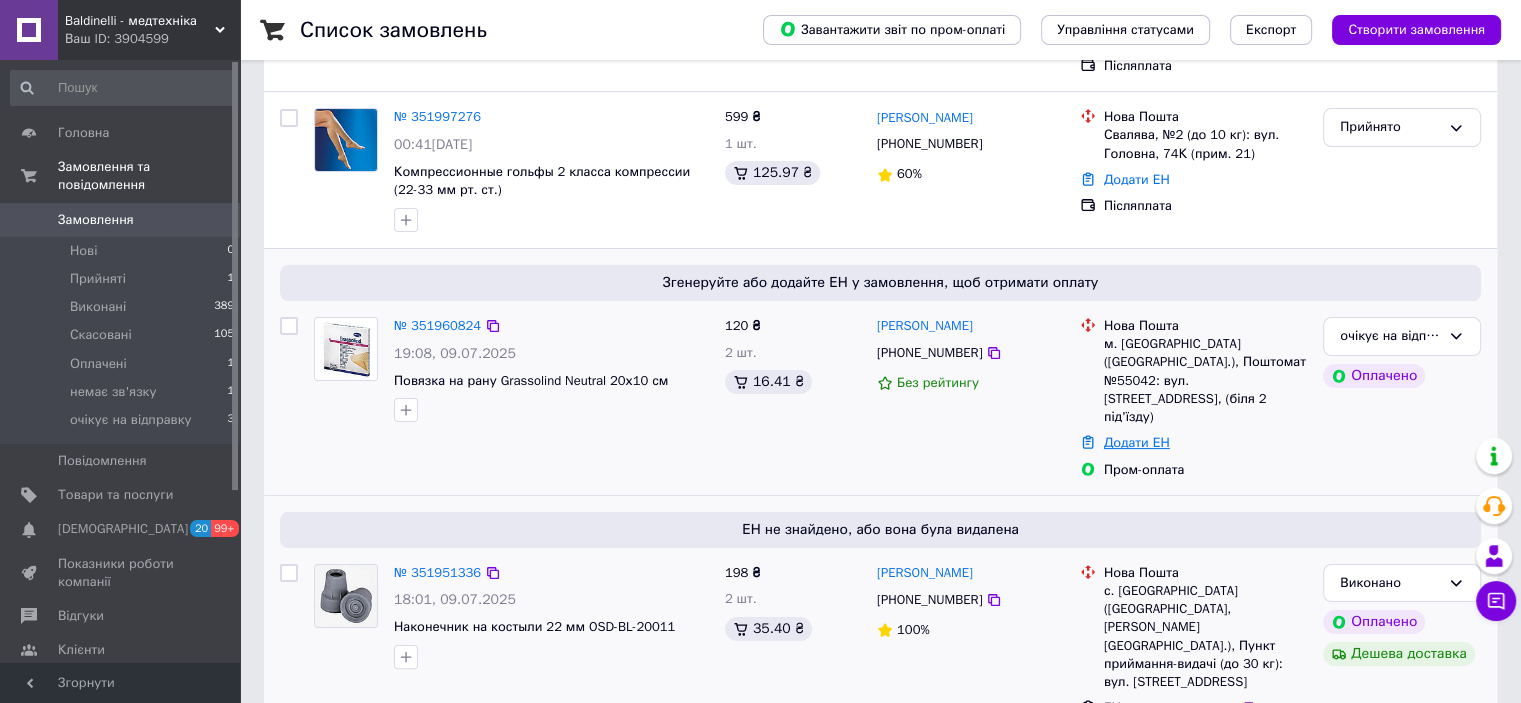 click on "Додати ЕН" at bounding box center [1137, 442] 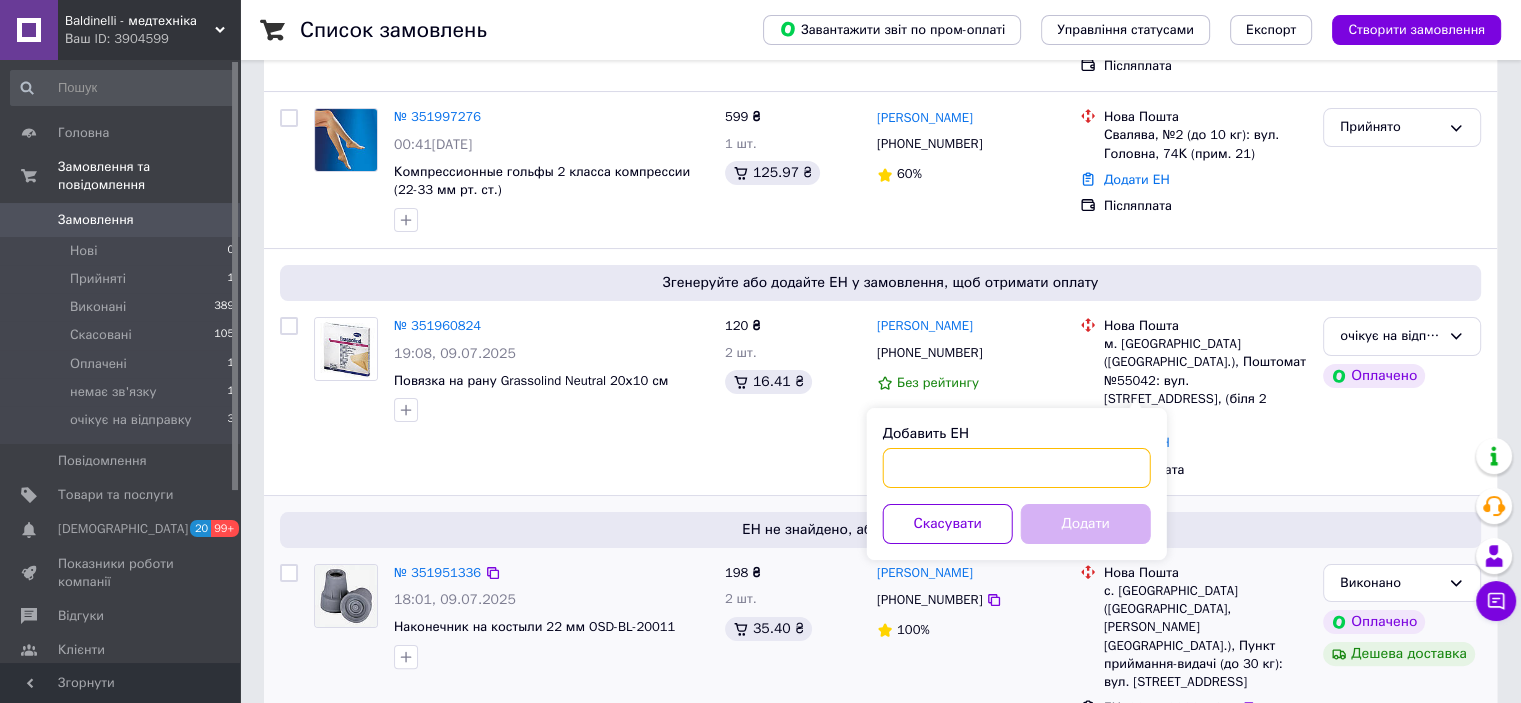 click on "Добавить ЕН" at bounding box center (1017, 468) 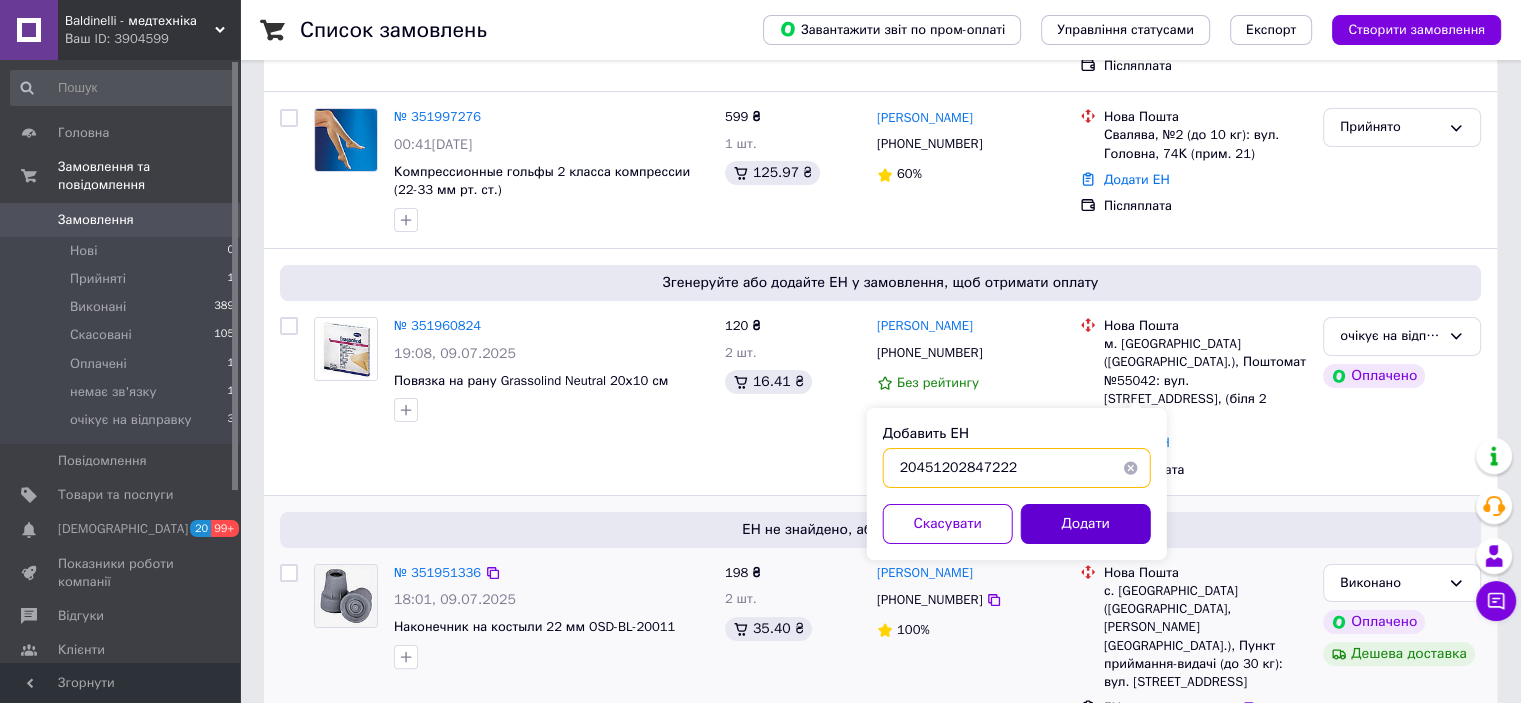 type on "20451202847222" 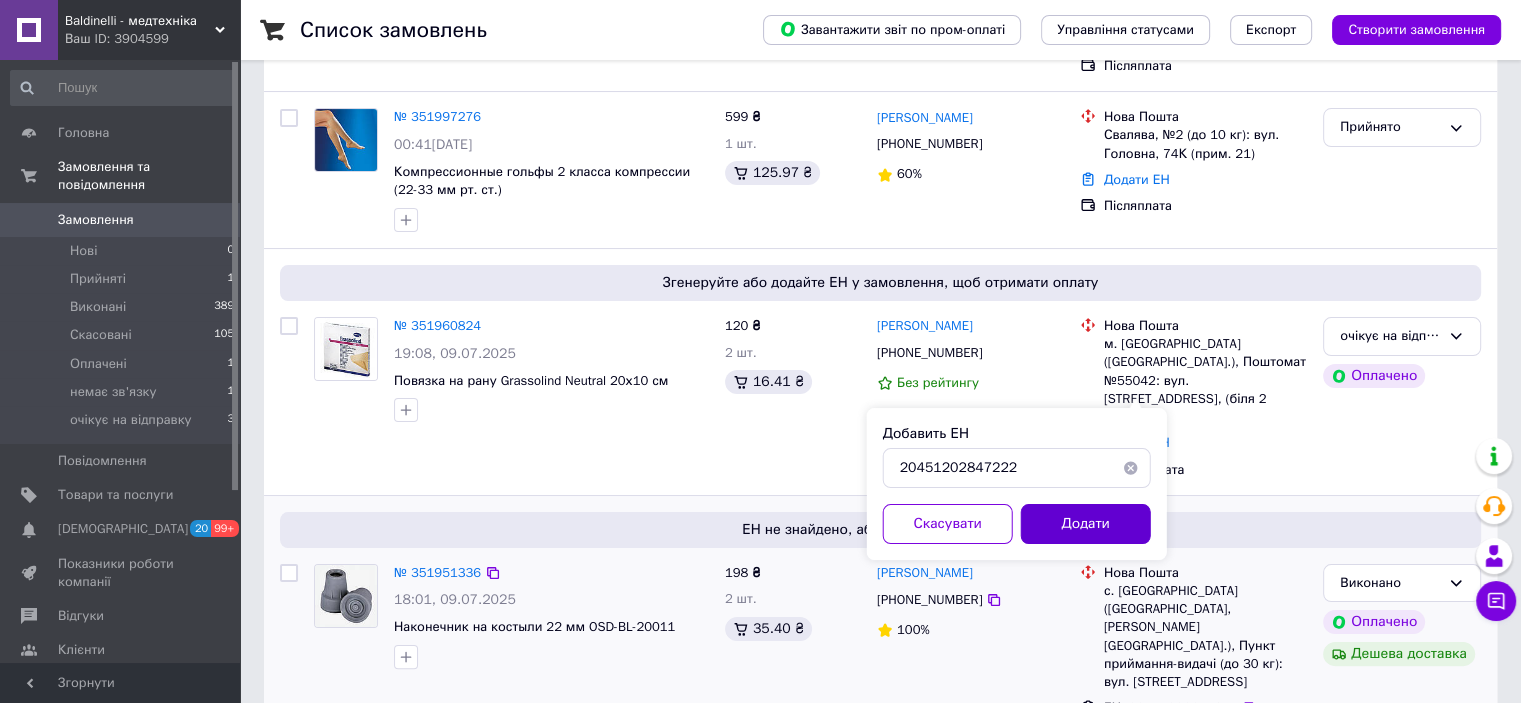 click on "Додати" at bounding box center (1086, 524) 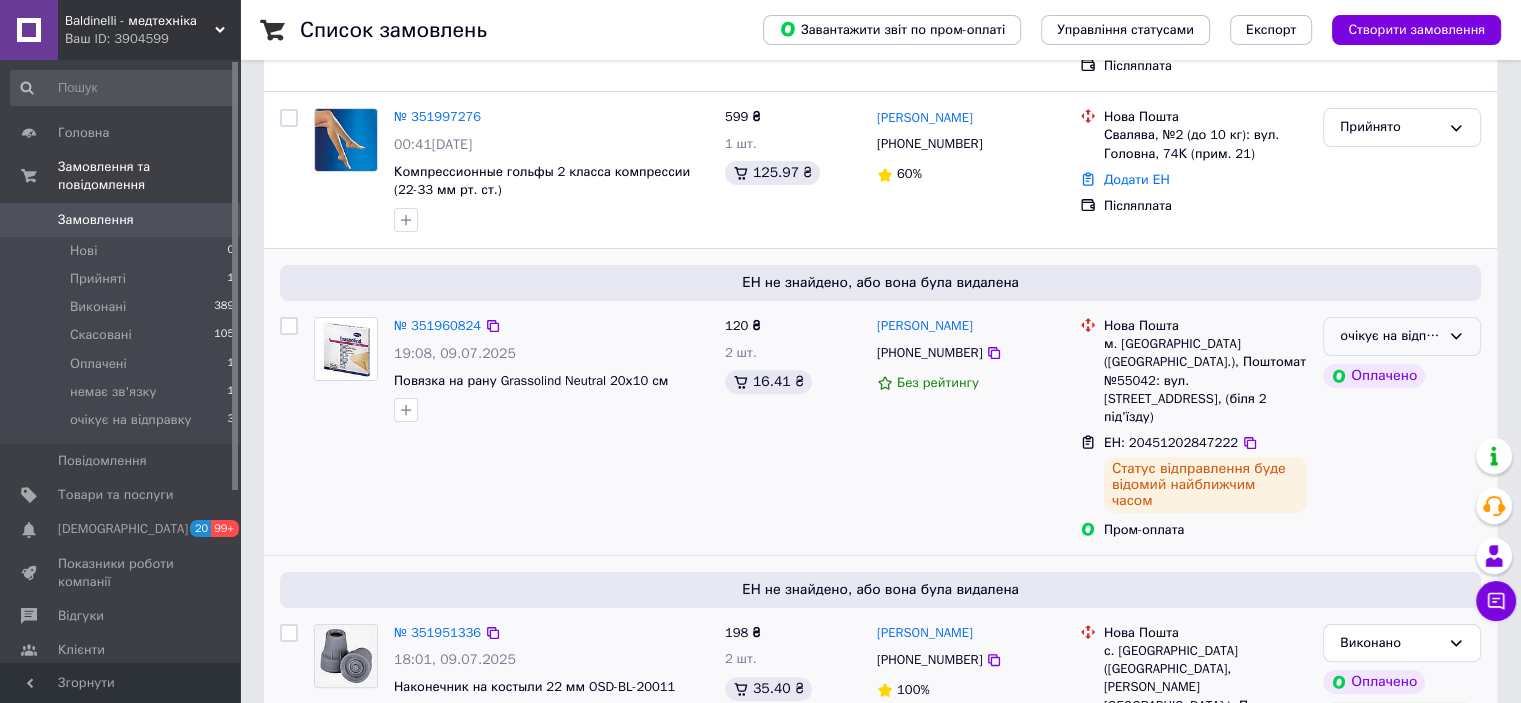 click 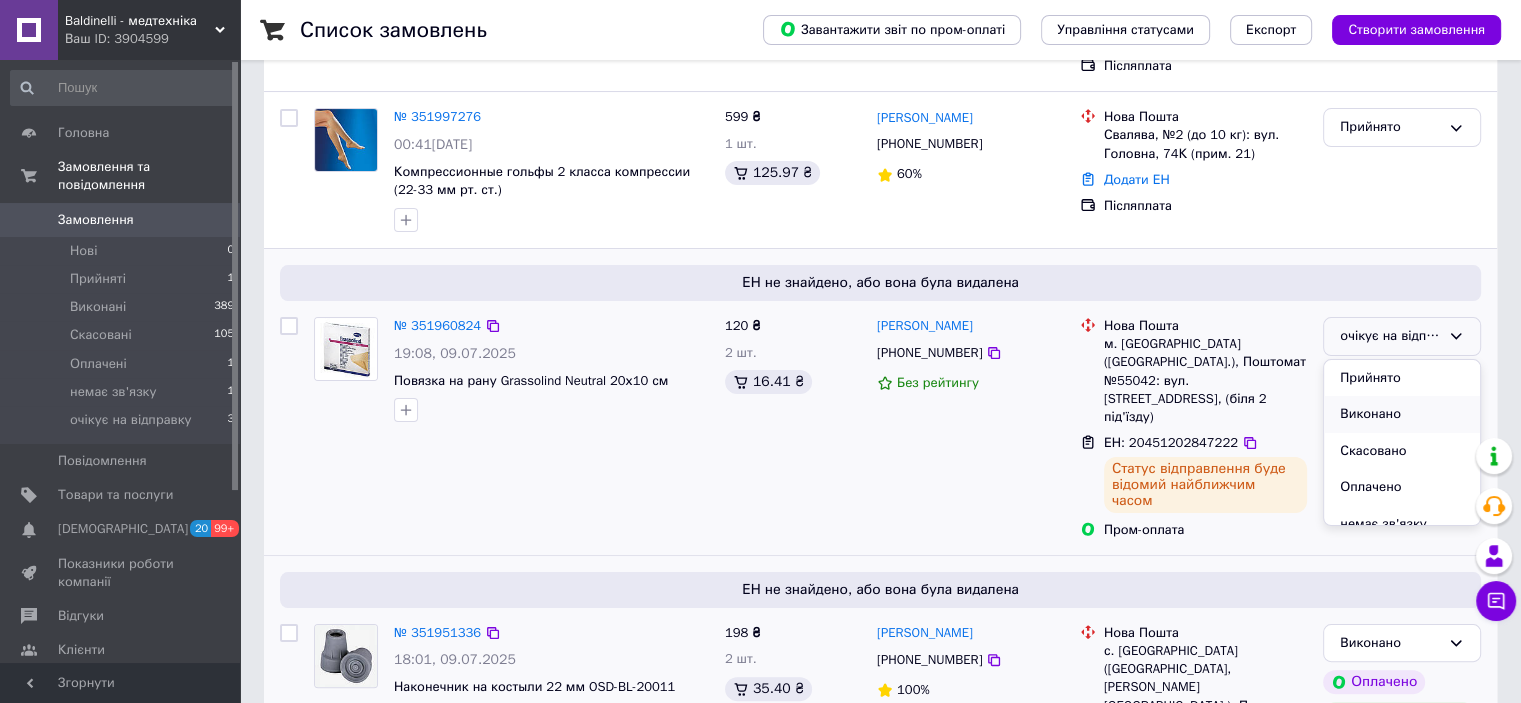 click on "Виконано" at bounding box center (1402, 414) 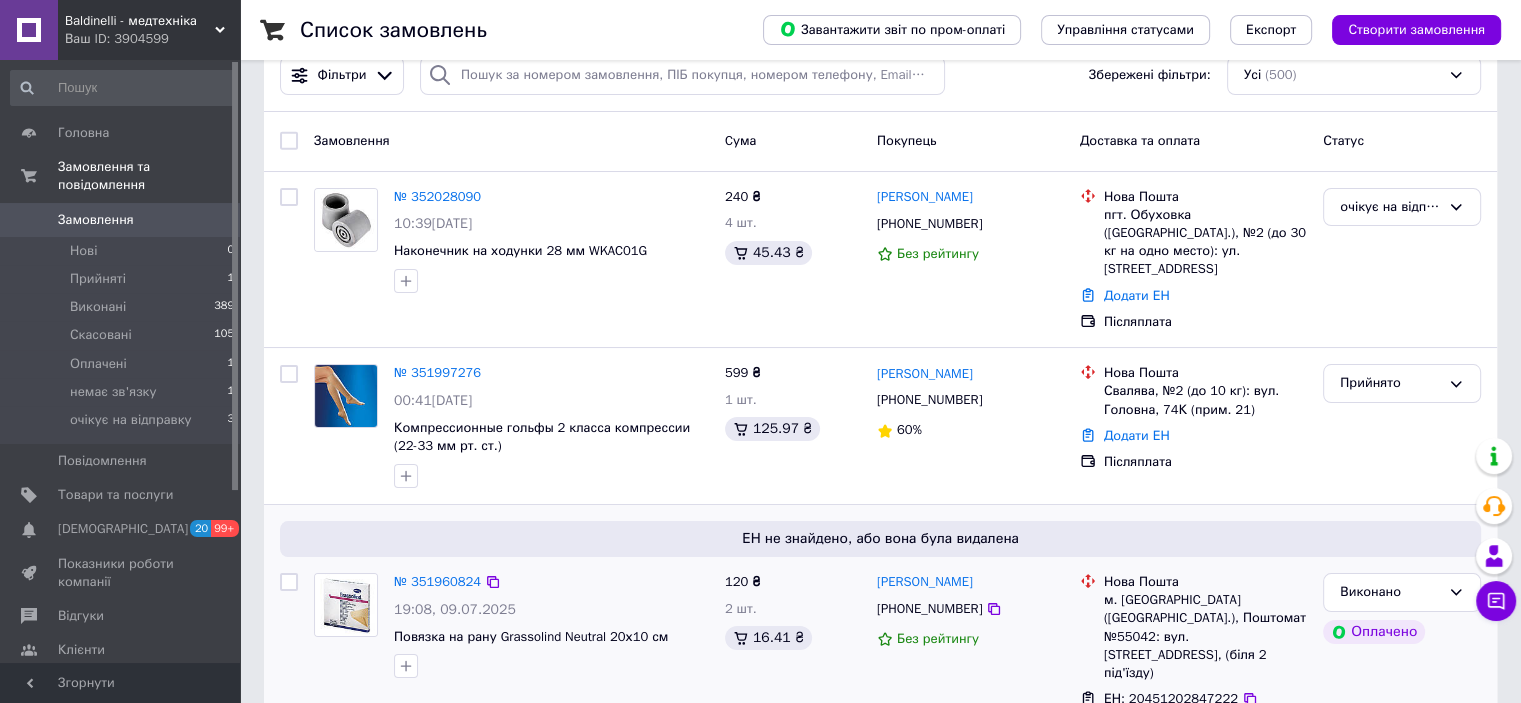 scroll, scrollTop: 0, scrollLeft: 0, axis: both 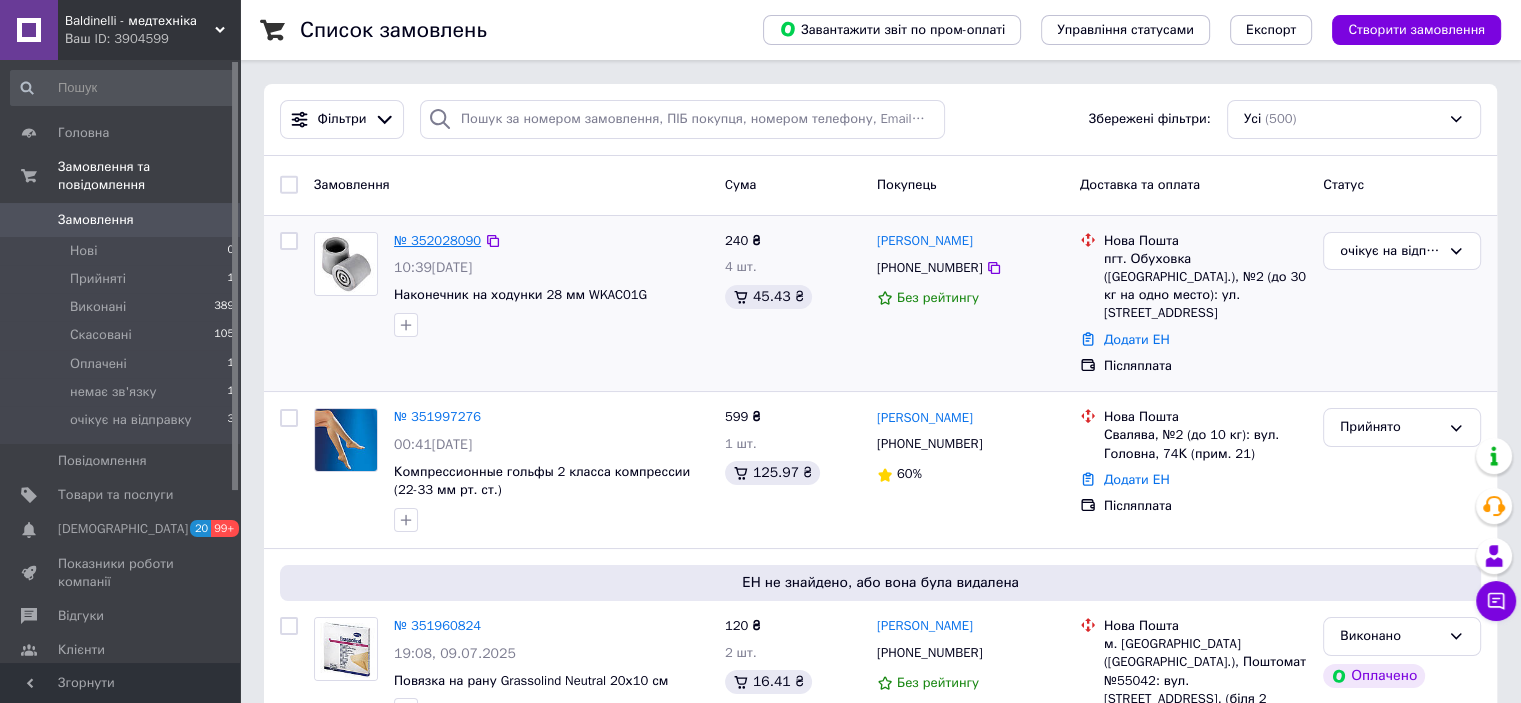 click on "№ 352028090" at bounding box center [437, 240] 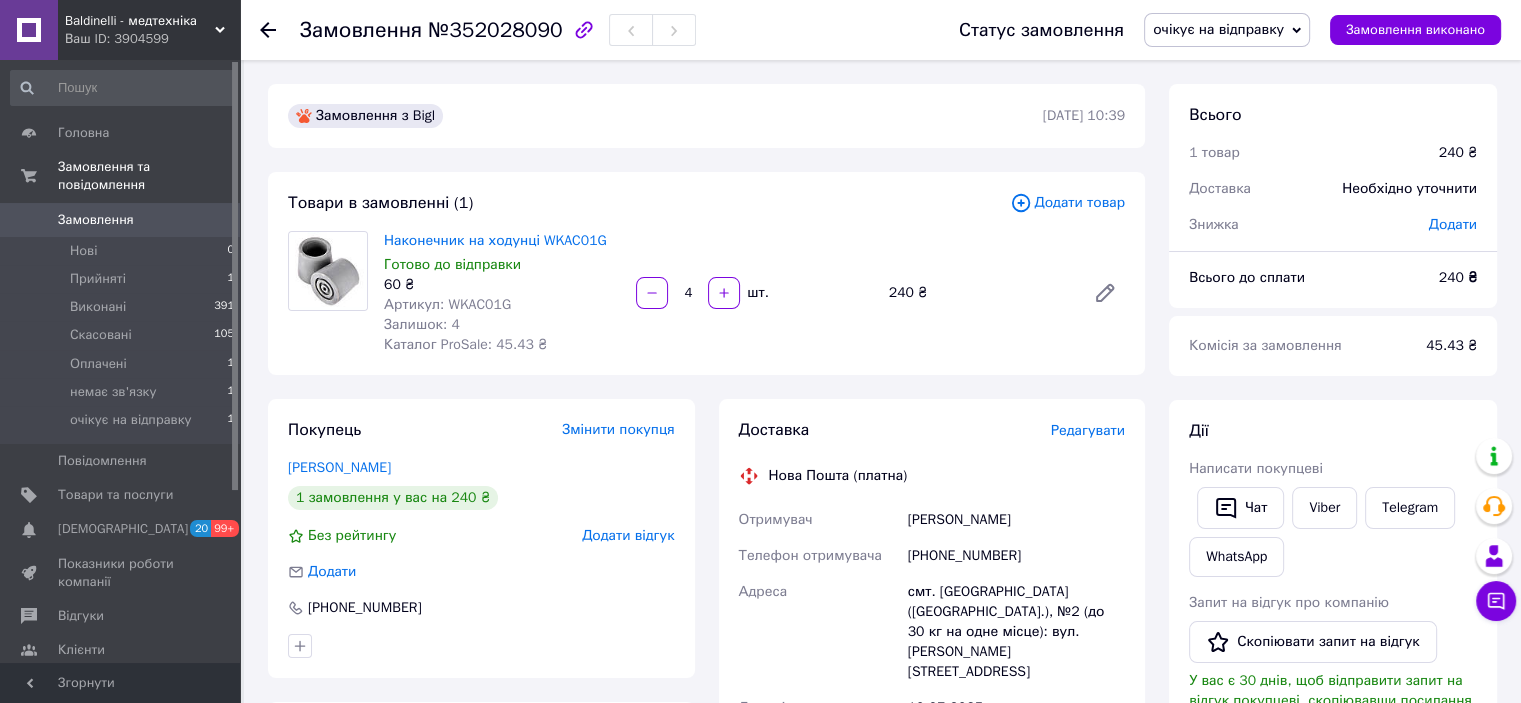 click 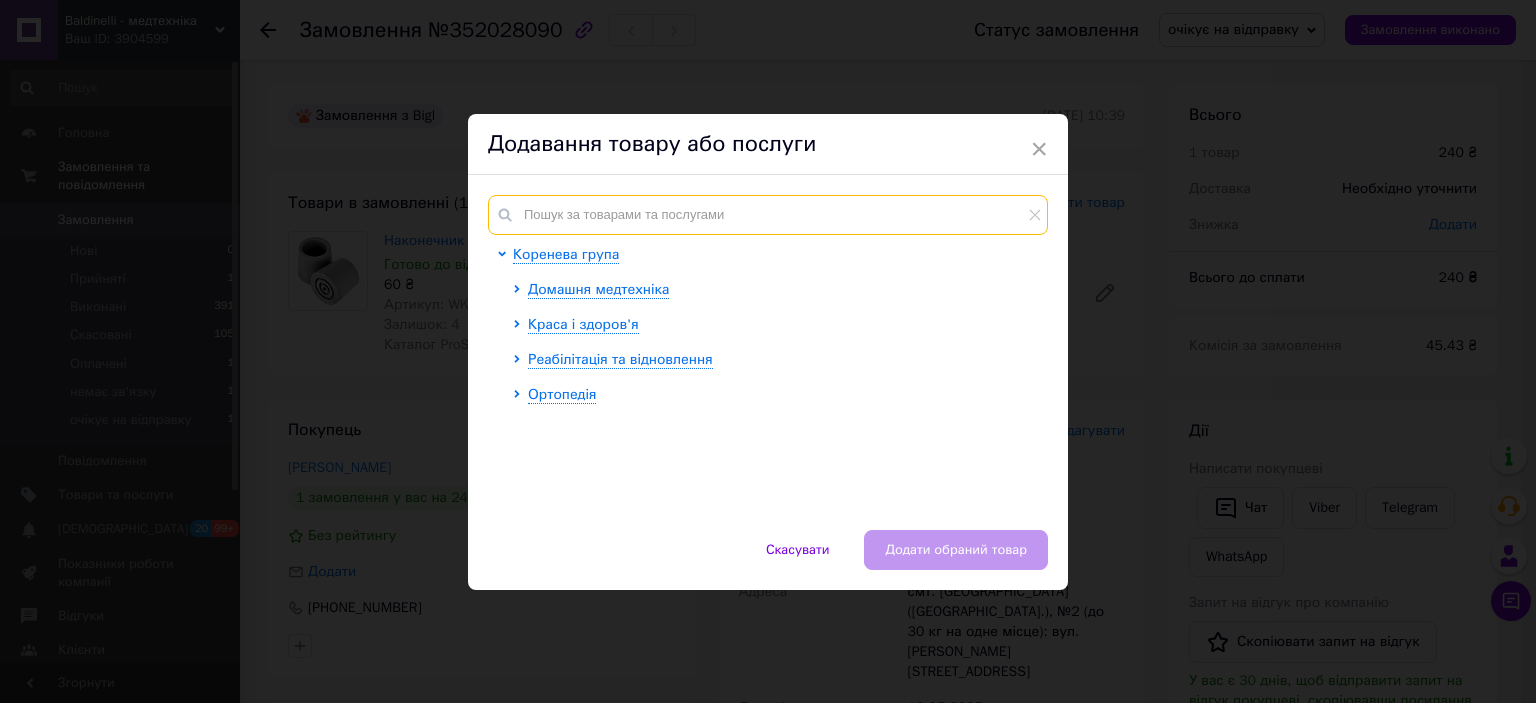 click at bounding box center (768, 215) 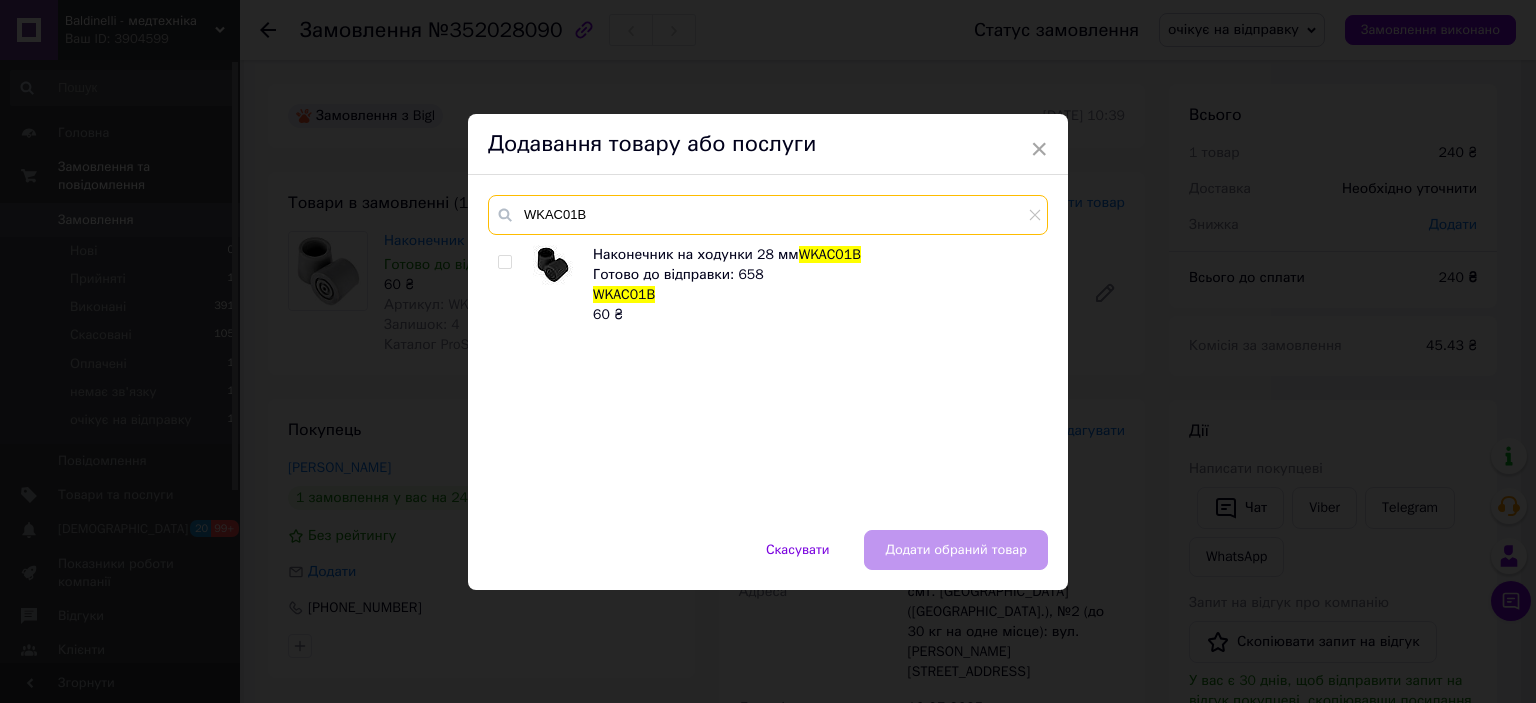 type on "WKAC01B" 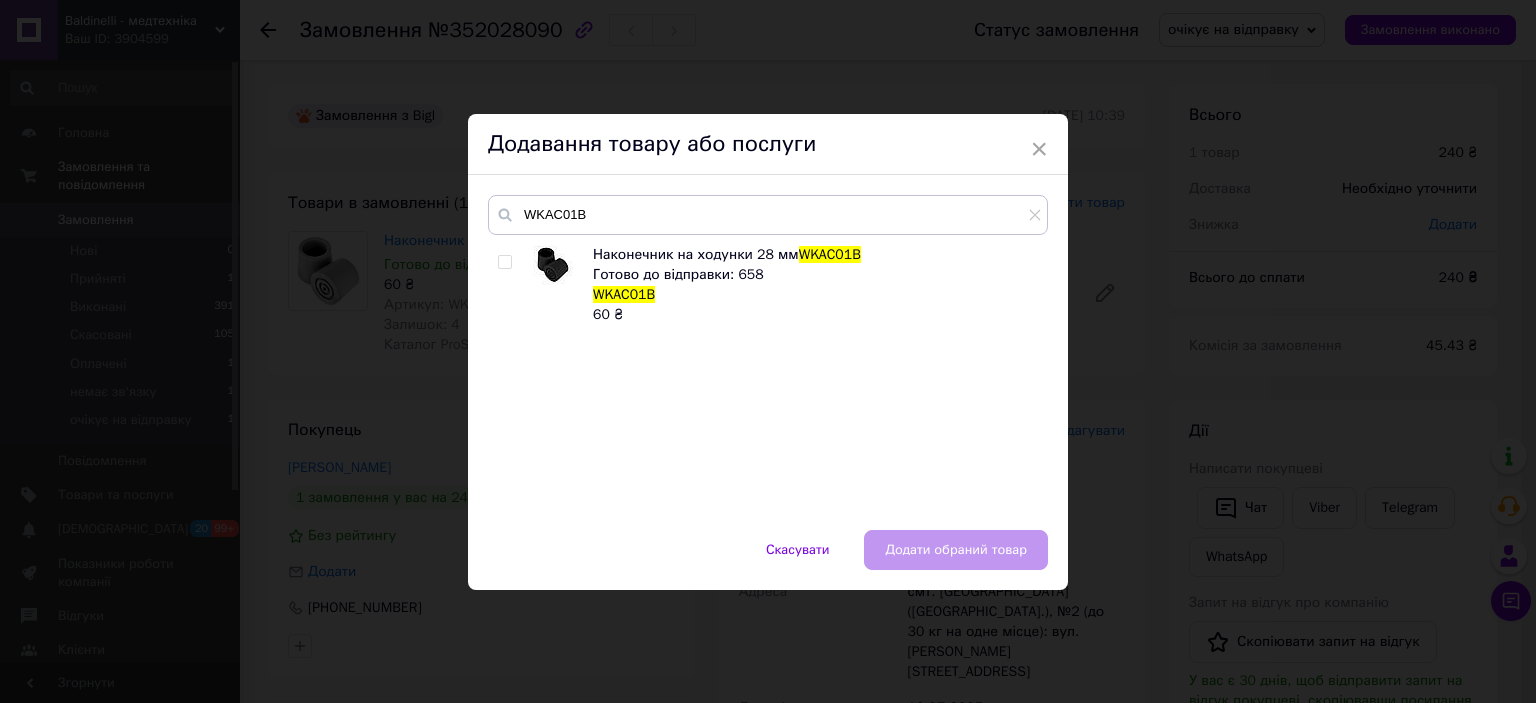 click at bounding box center (504, 262) 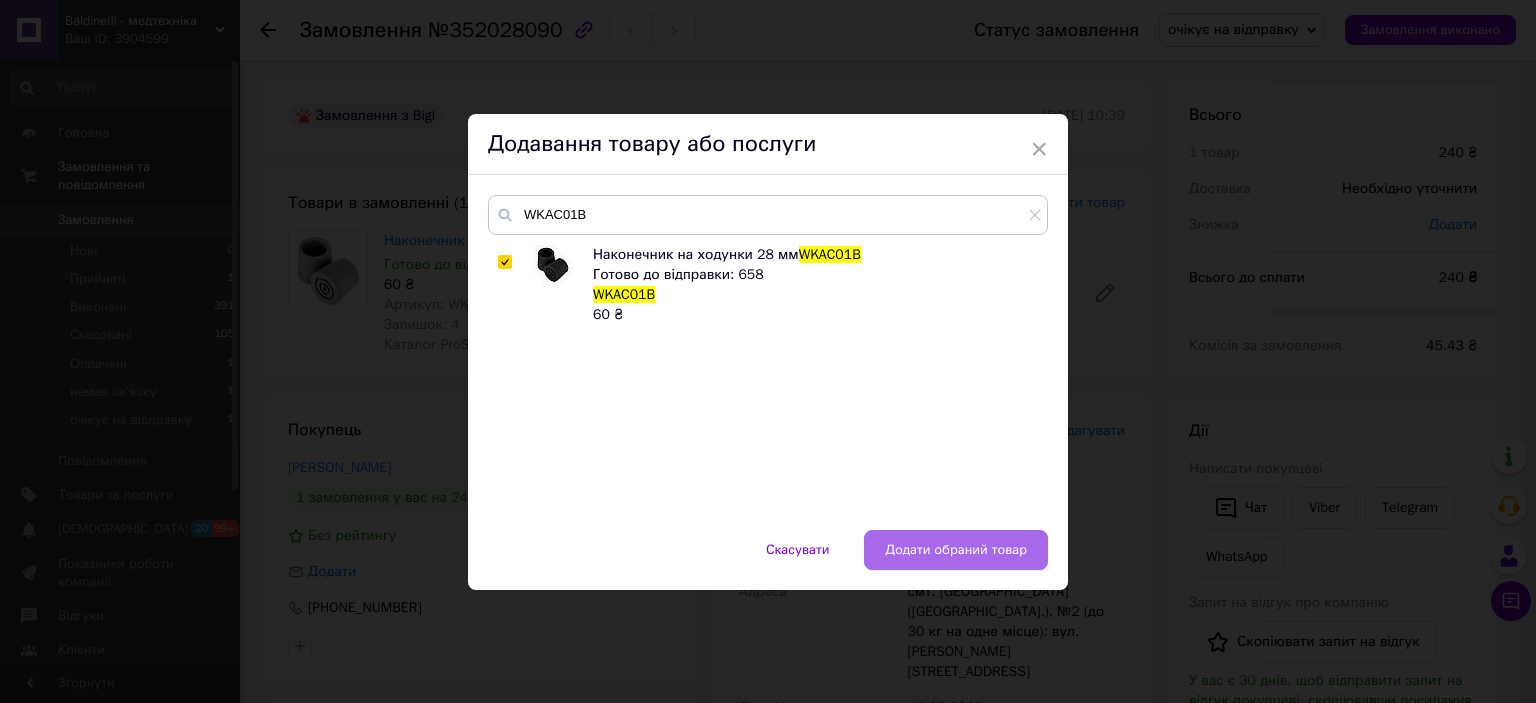 click on "Додати обраний товар" at bounding box center [956, 550] 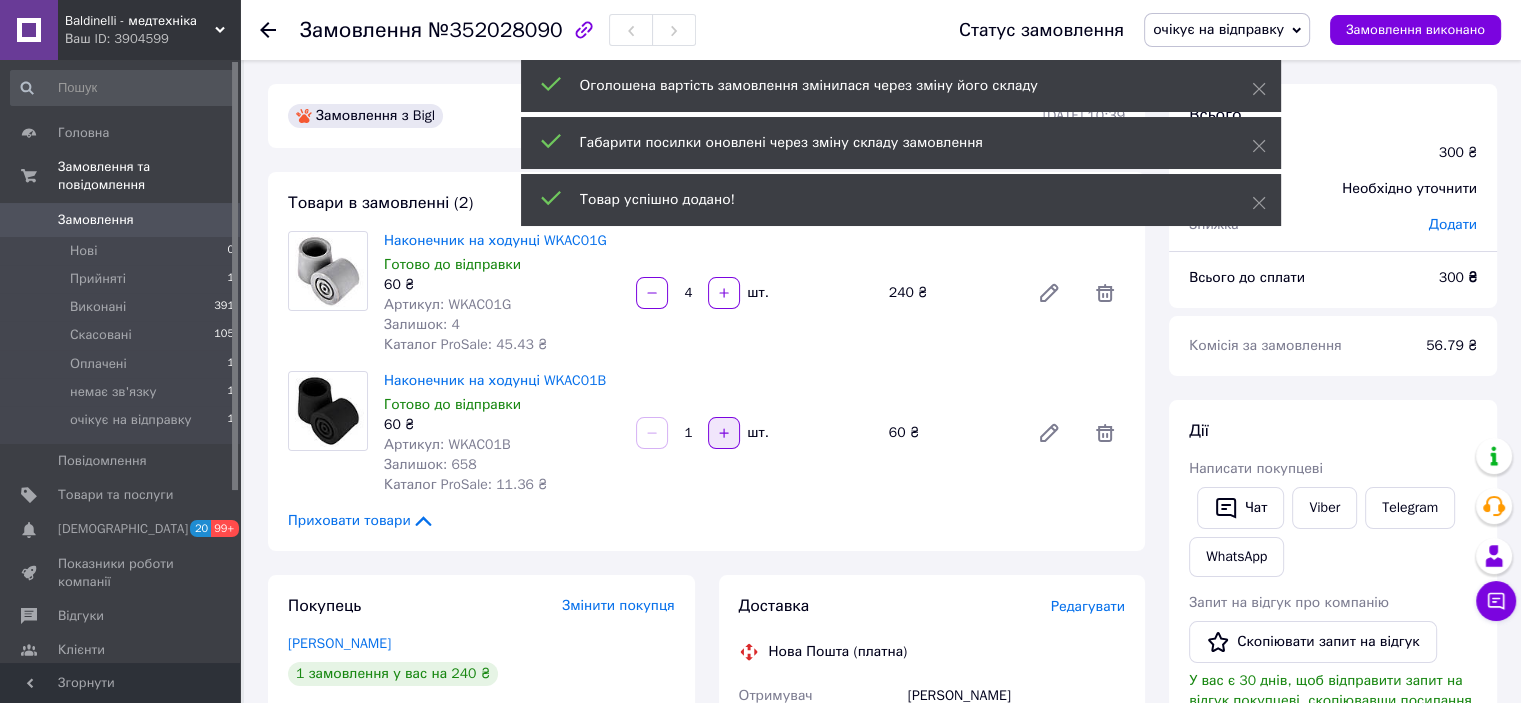 click at bounding box center [724, 433] 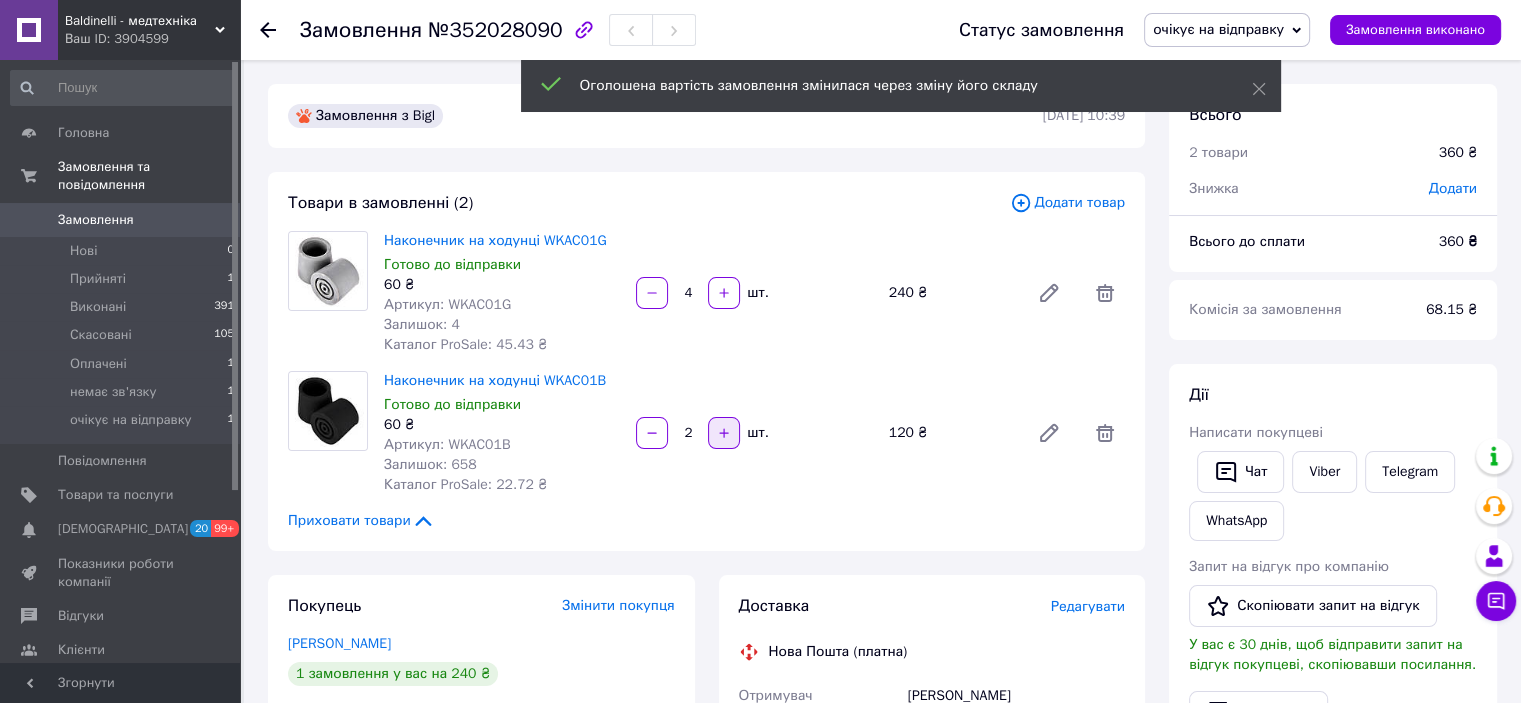 click at bounding box center (724, 433) 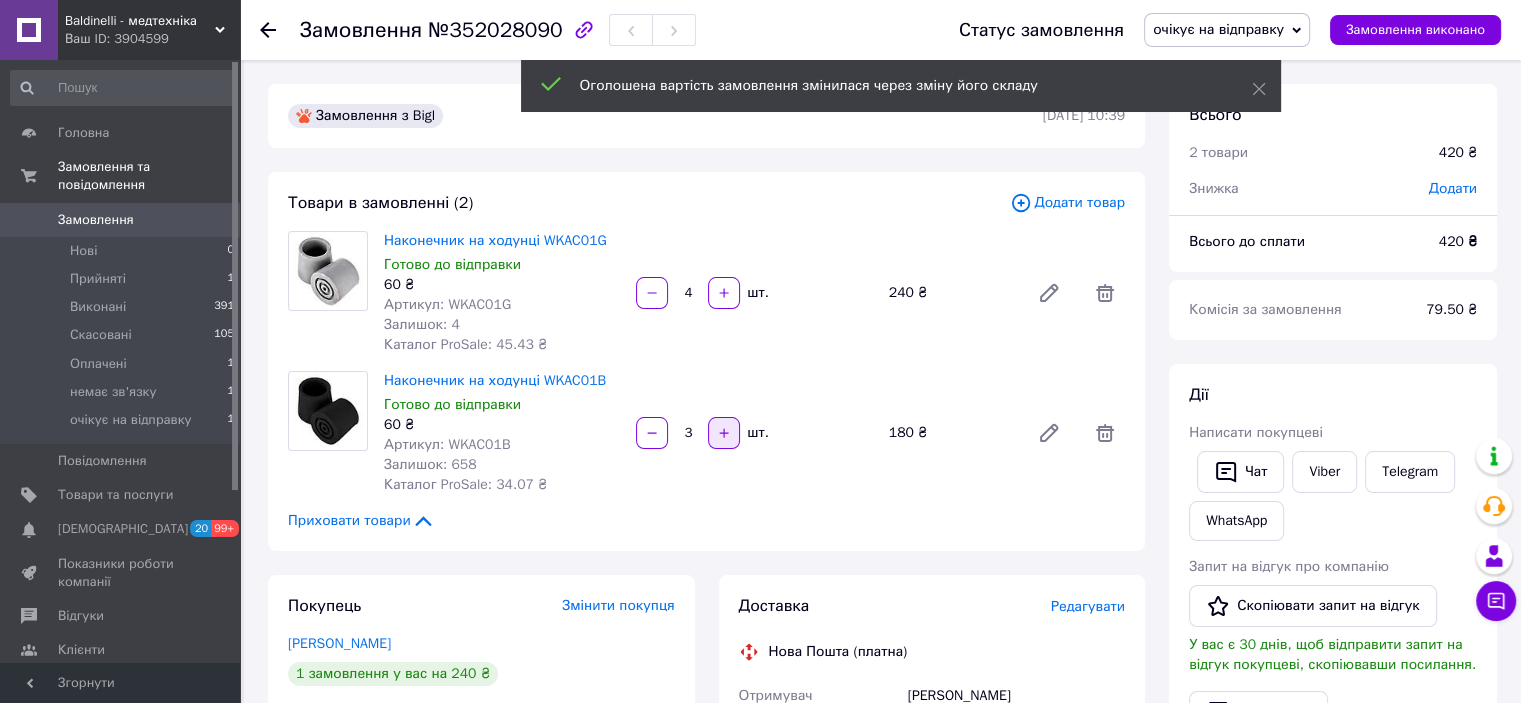 click at bounding box center (724, 433) 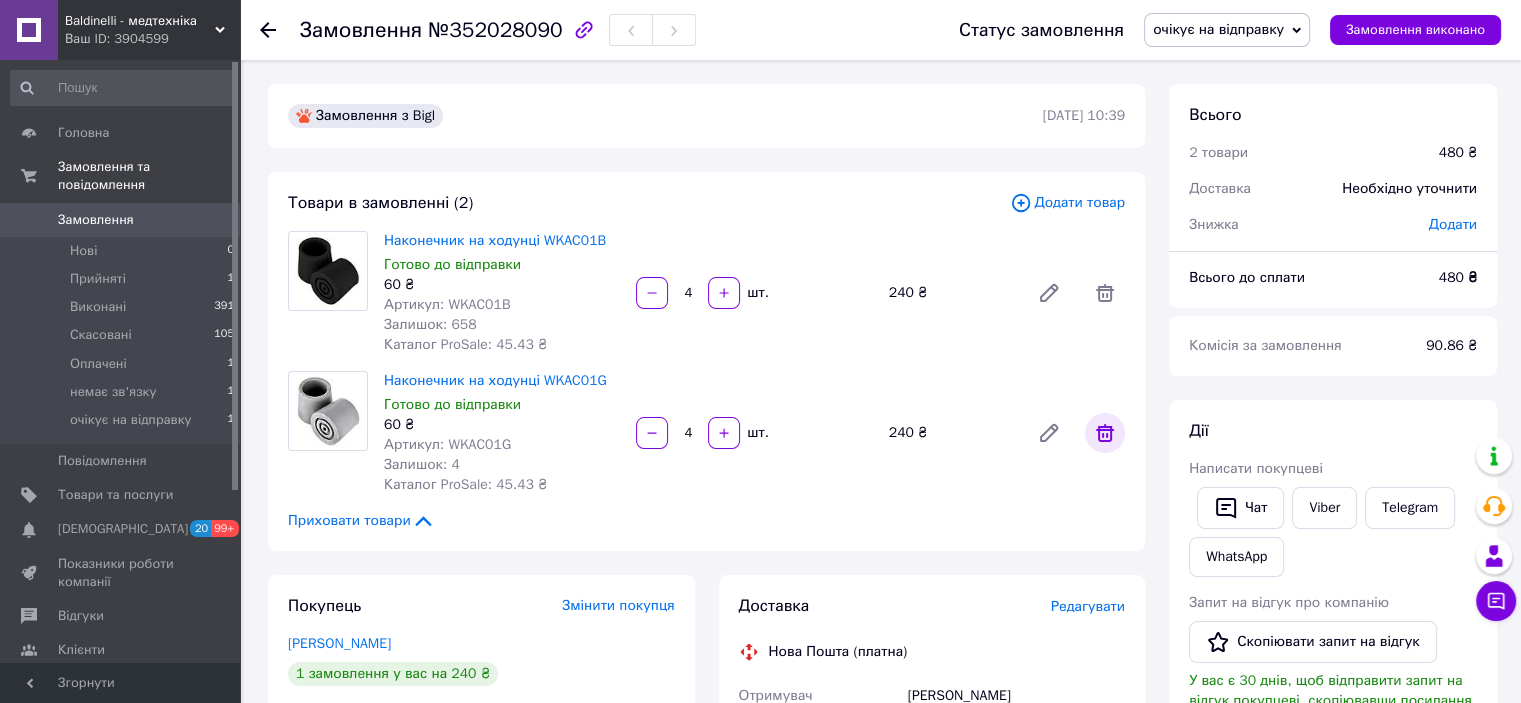 click 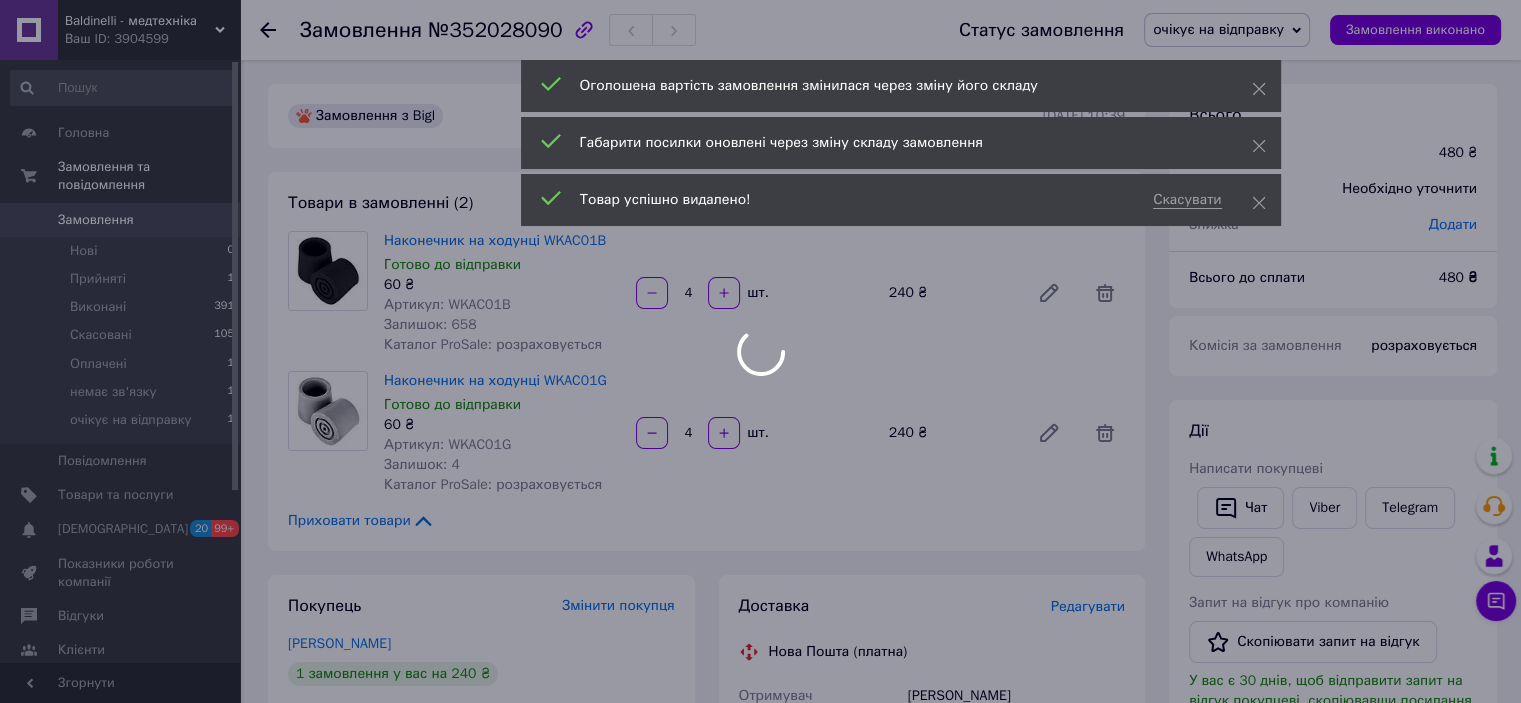 scroll, scrollTop: 20, scrollLeft: 0, axis: vertical 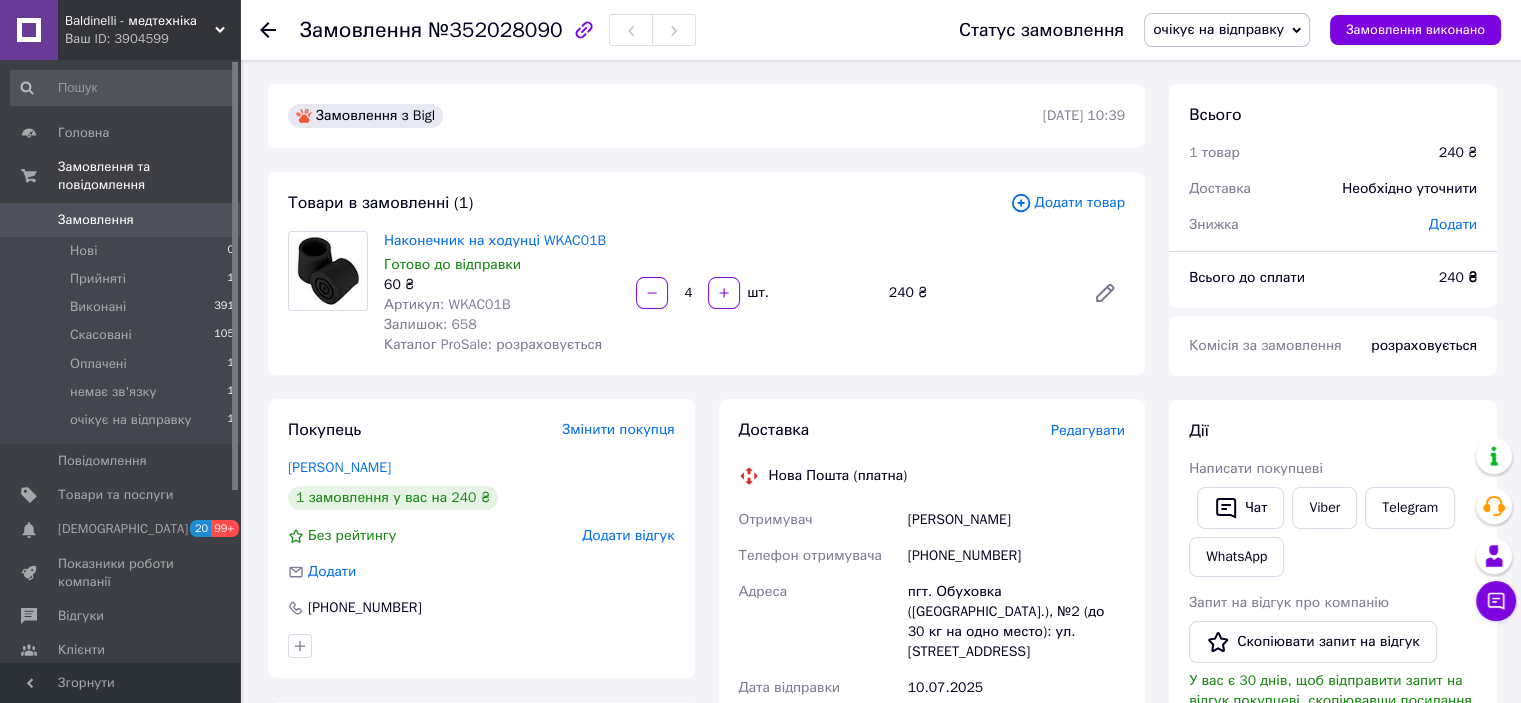 click 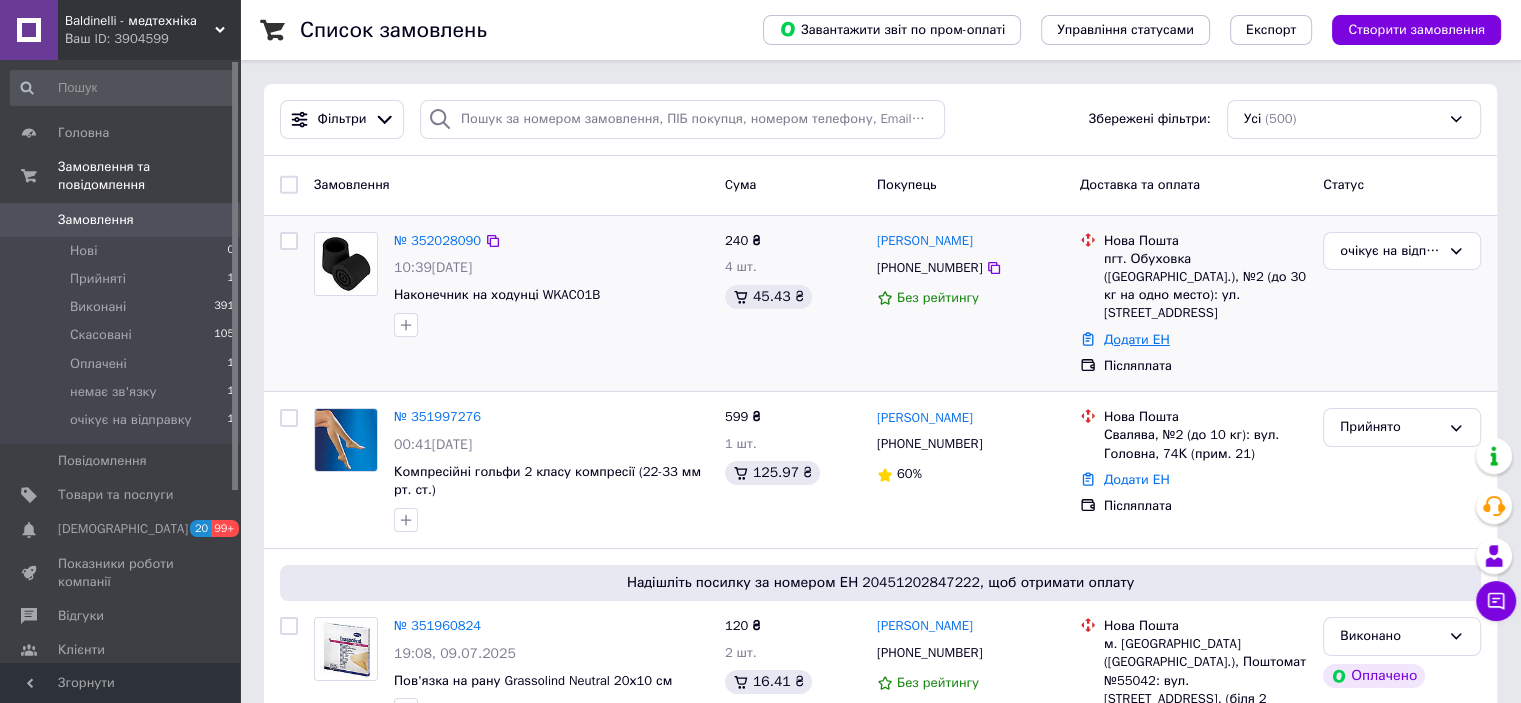 click on "Додати ЕН" at bounding box center (1137, 339) 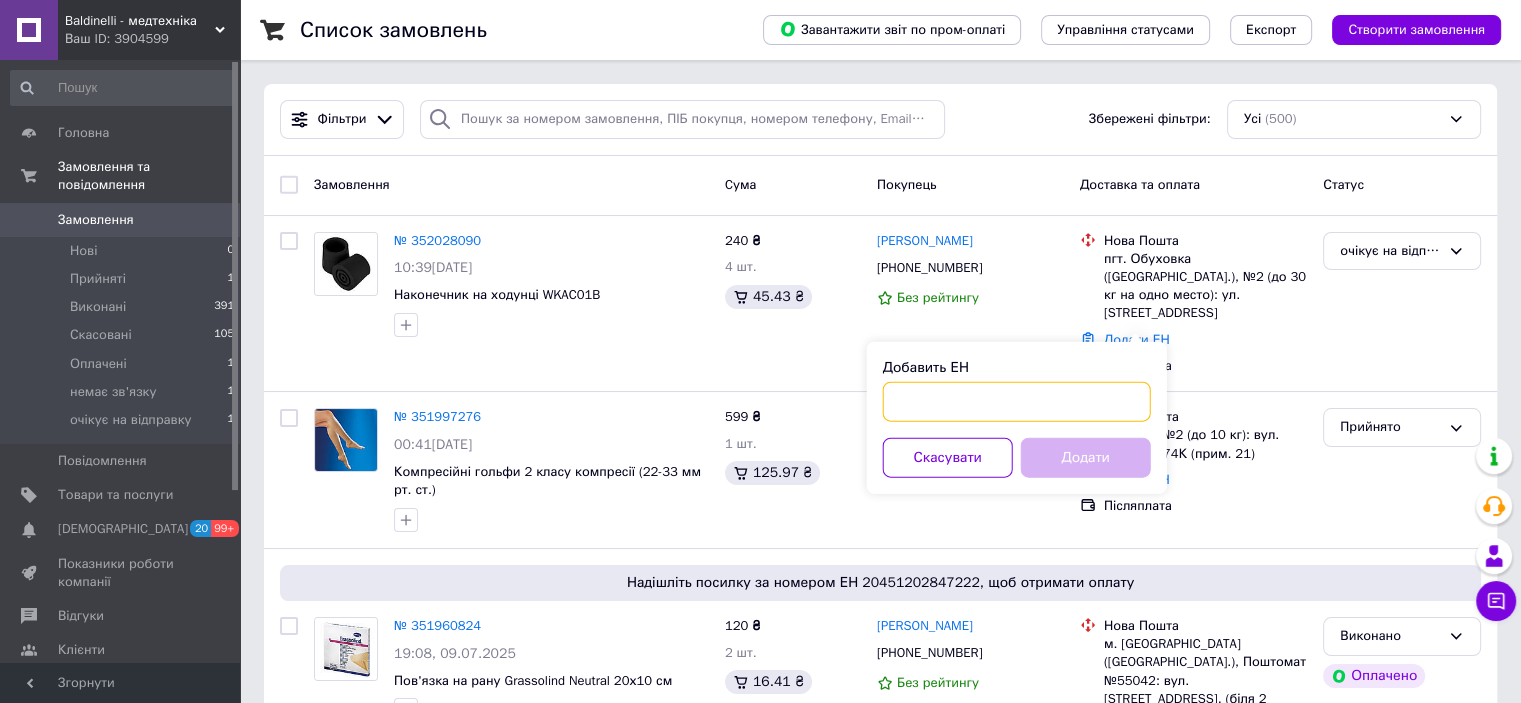click on "Добавить ЕН" at bounding box center [1017, 402] 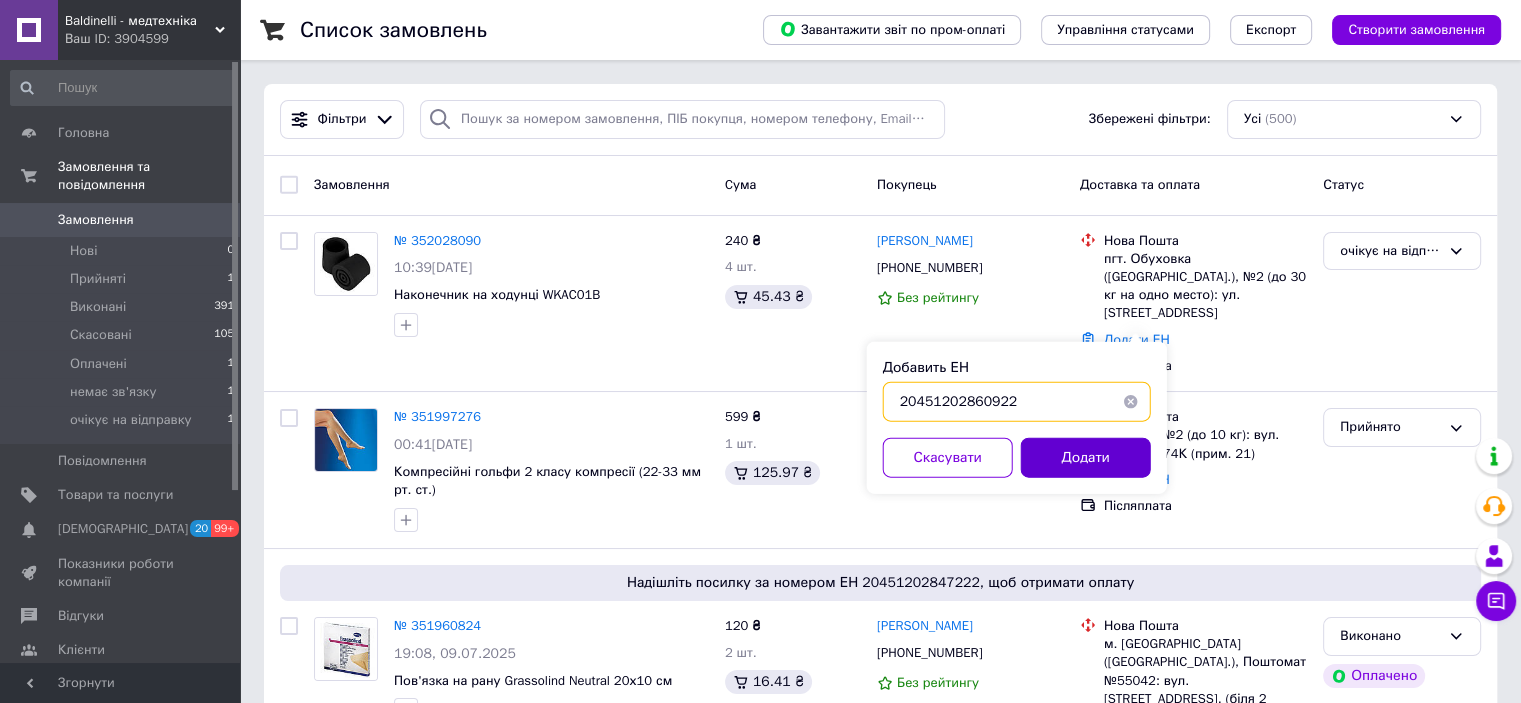 type on "20451202860922" 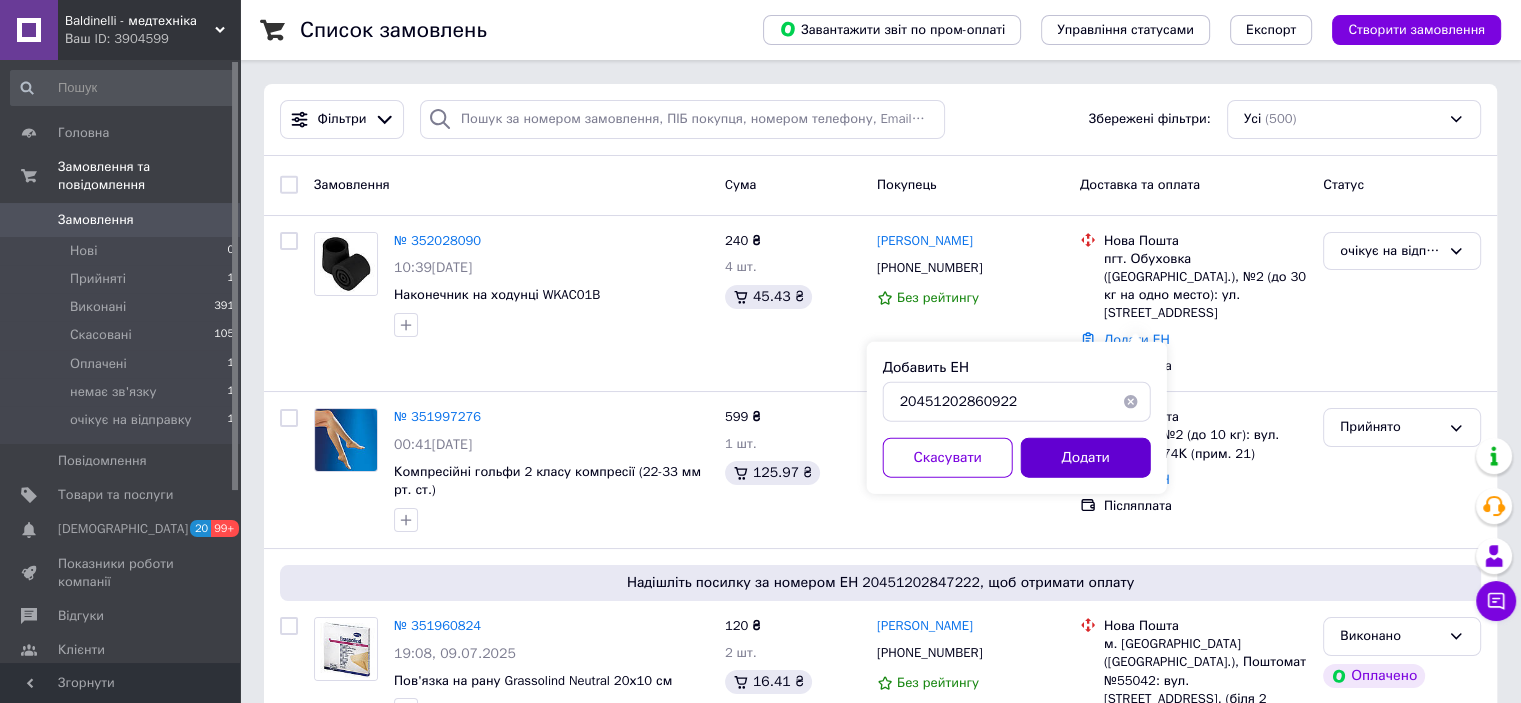 click on "Додати" at bounding box center [1086, 458] 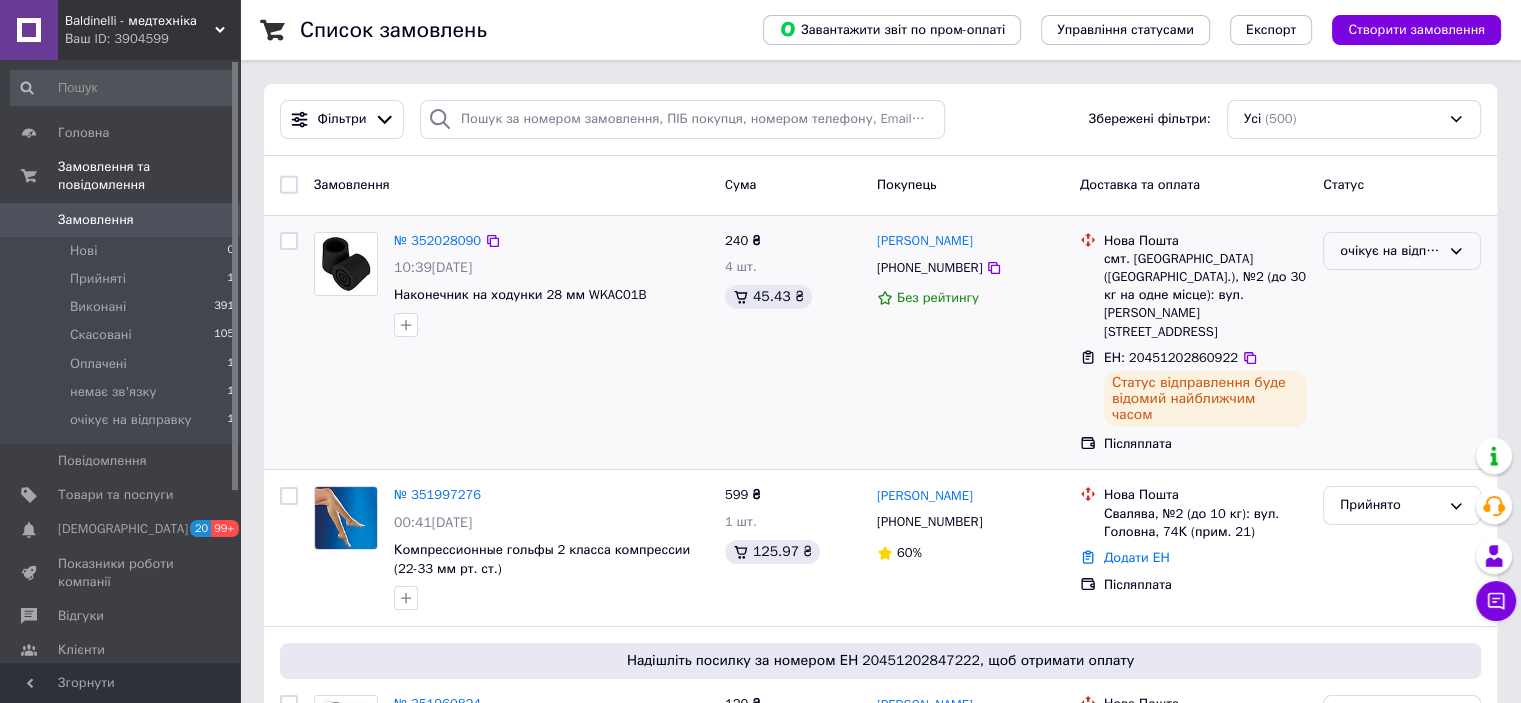 click 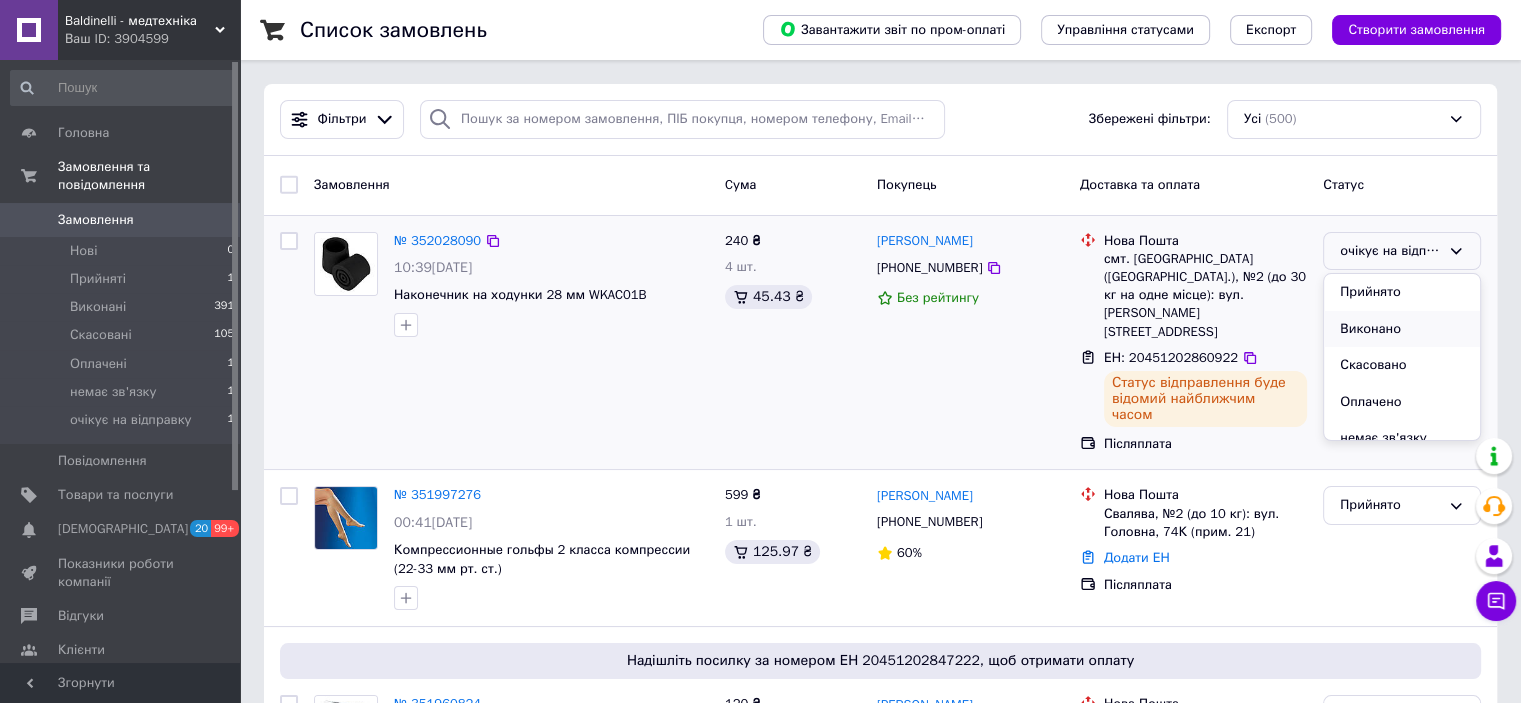 click on "Виконано" at bounding box center (1402, 329) 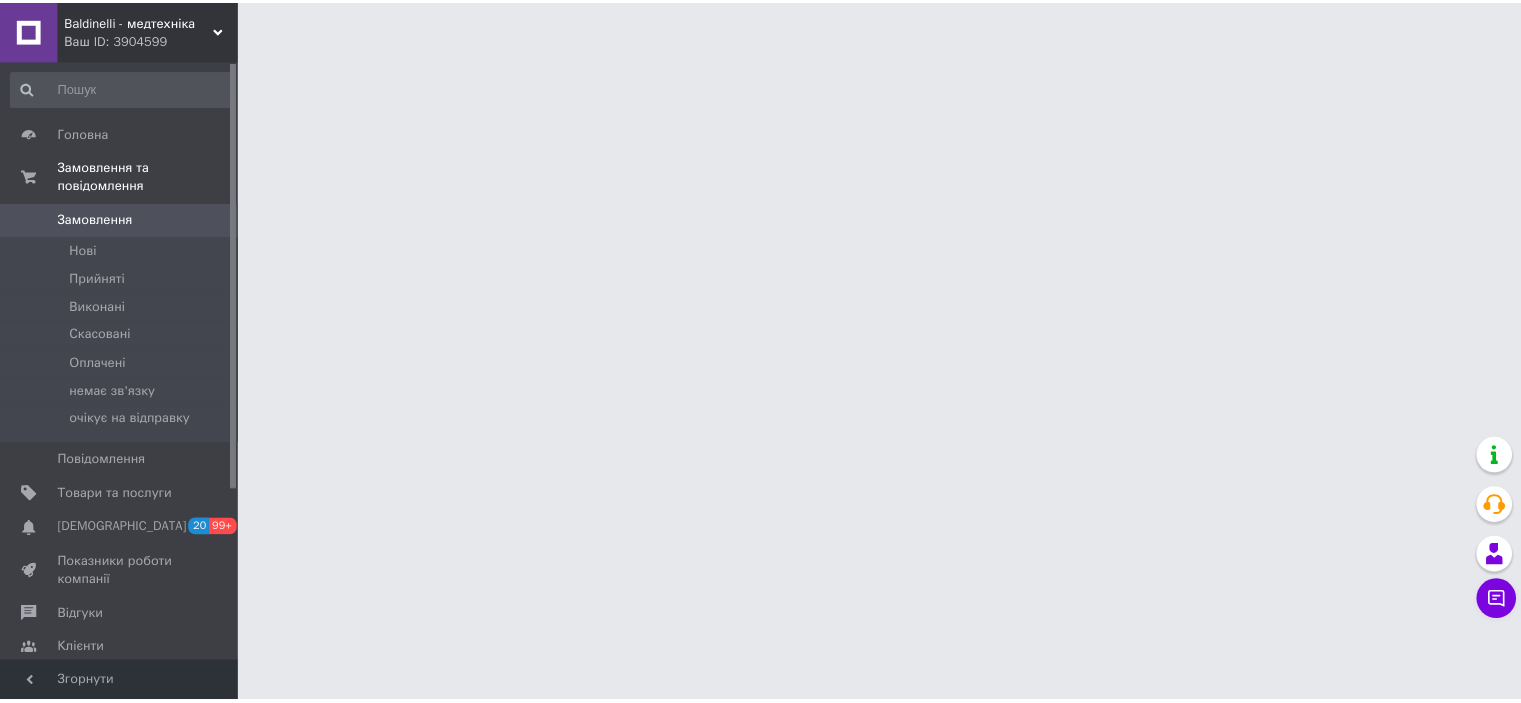 scroll, scrollTop: 0, scrollLeft: 0, axis: both 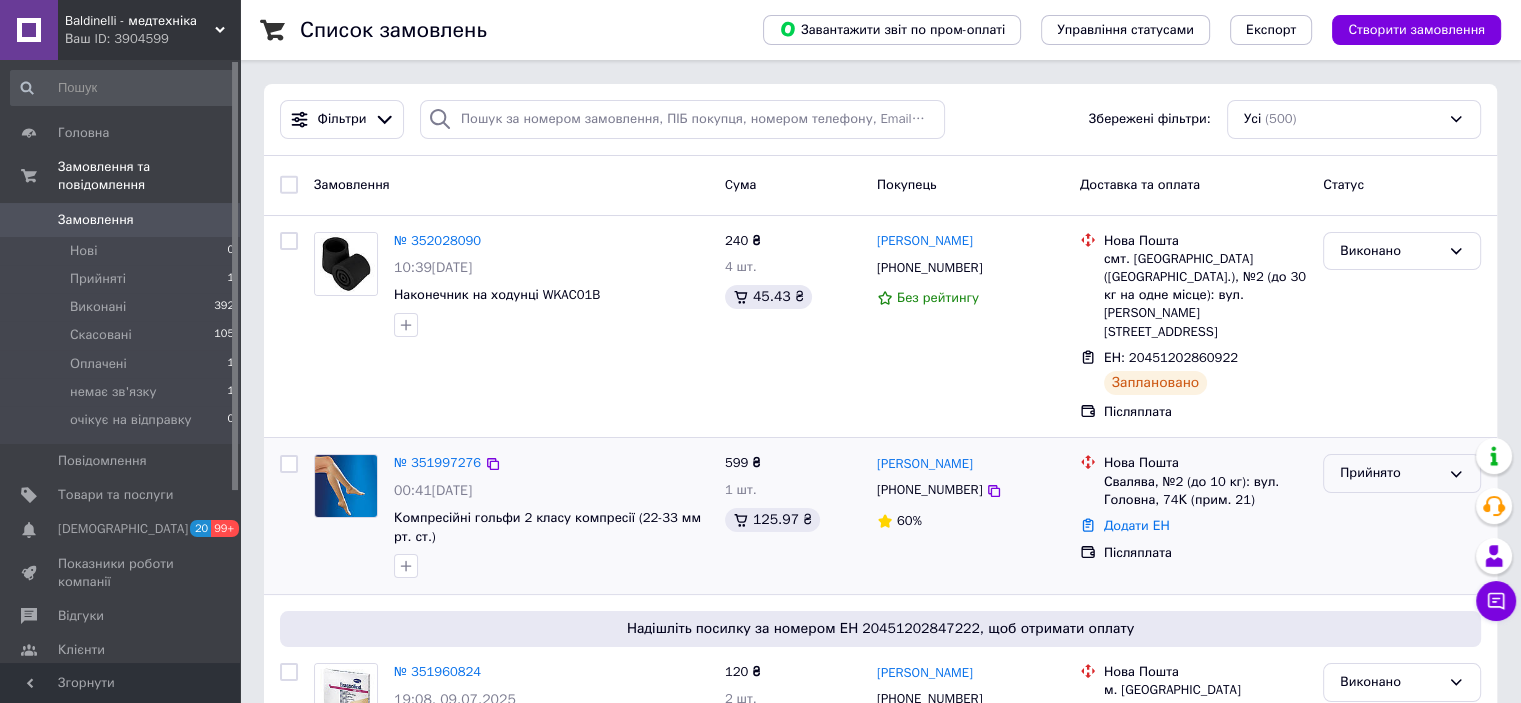 click 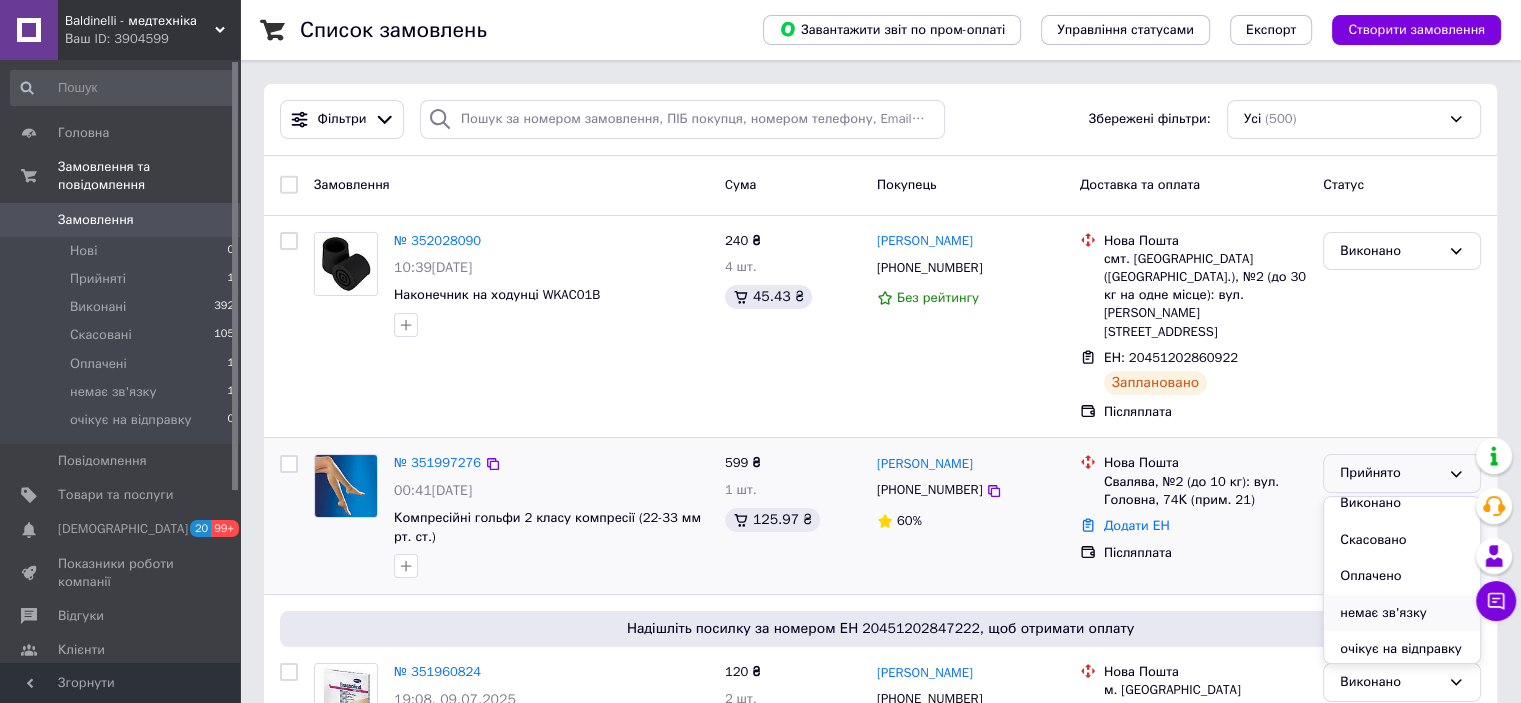 scroll, scrollTop: 16, scrollLeft: 0, axis: vertical 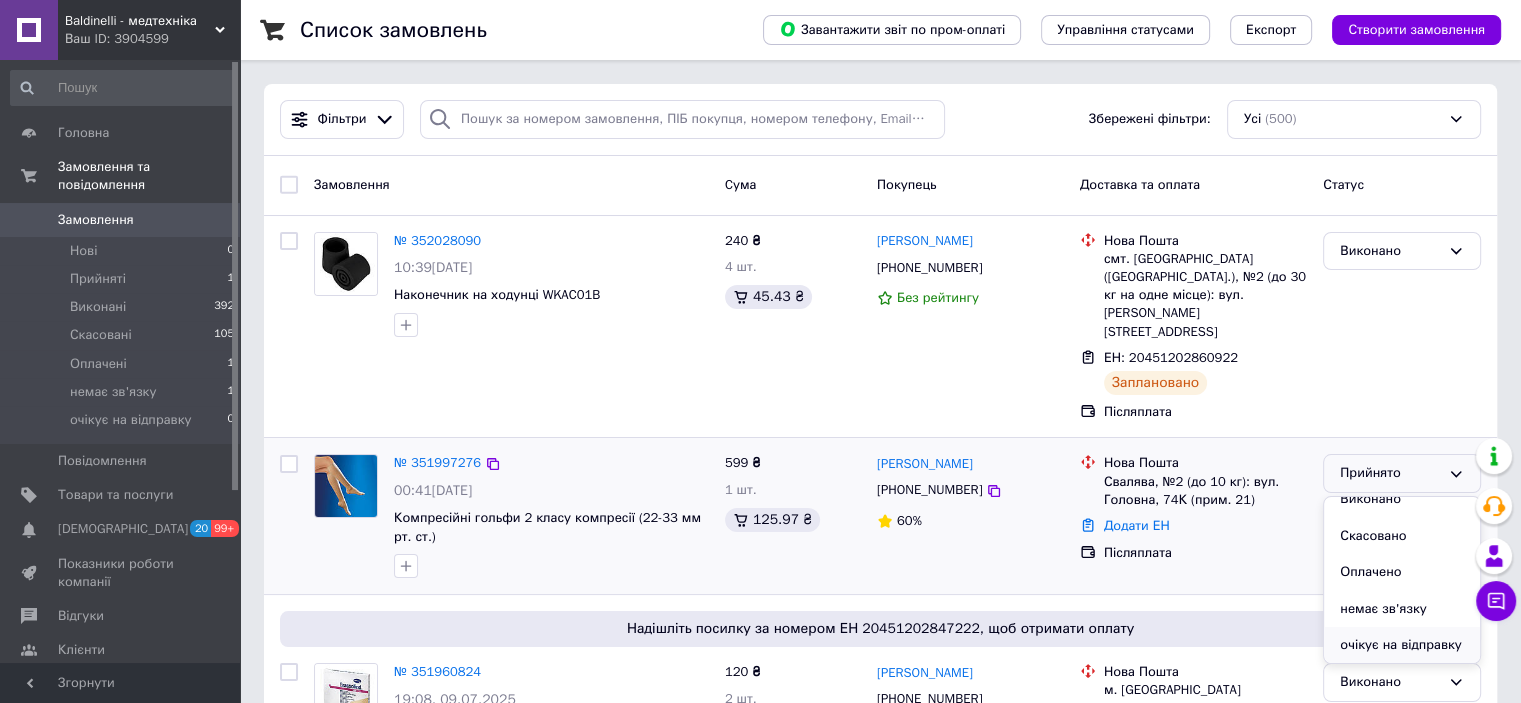 click on "очікує на відправку" at bounding box center (1402, 645) 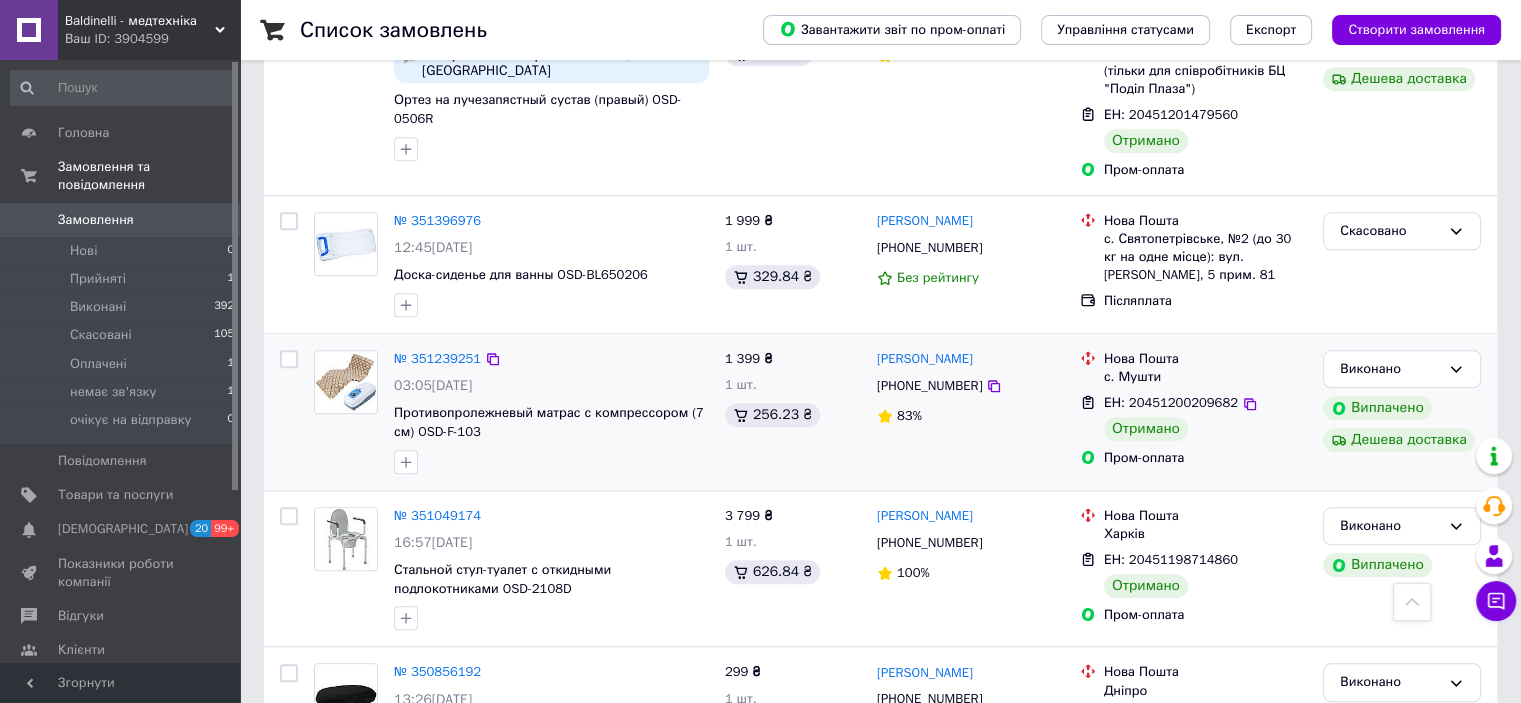 scroll, scrollTop: 2000, scrollLeft: 0, axis: vertical 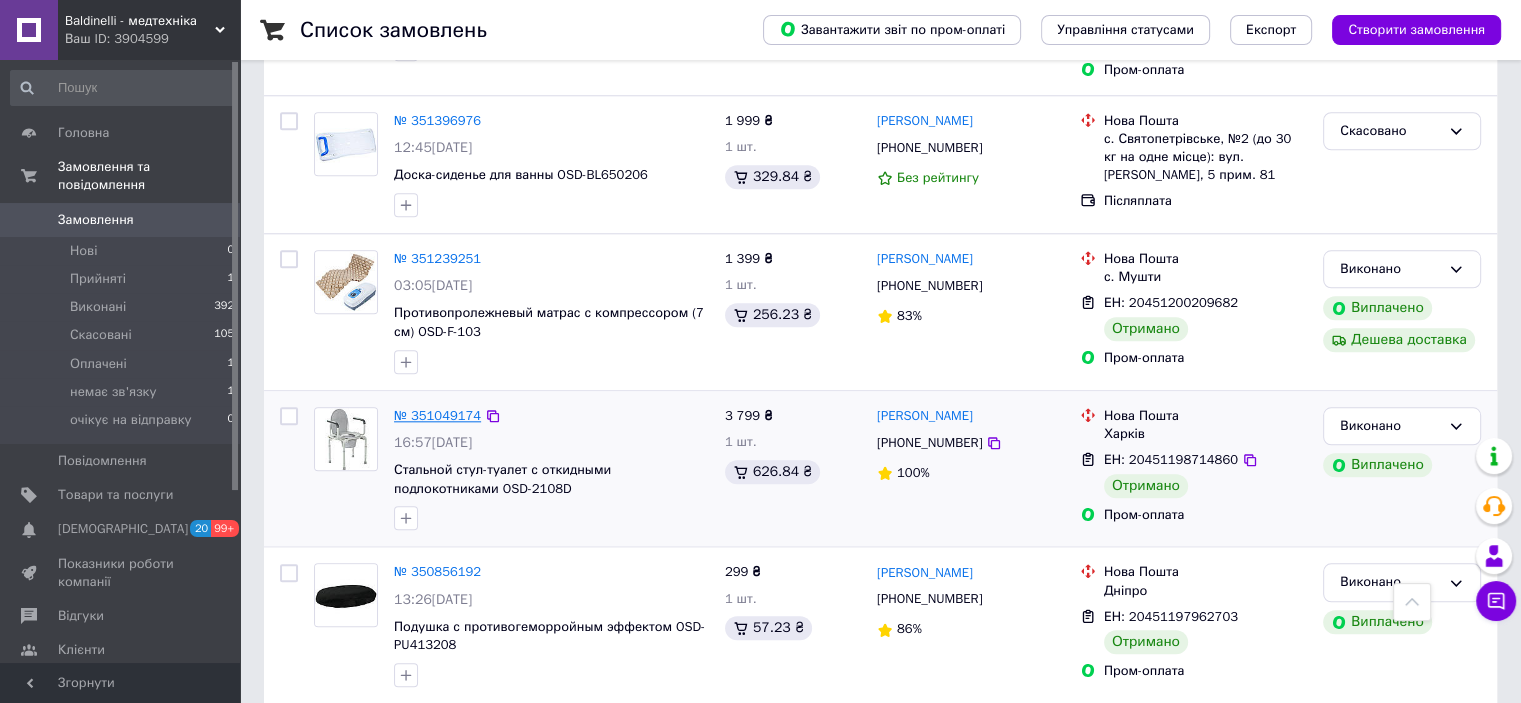 click on "№ 351049174" at bounding box center [437, 415] 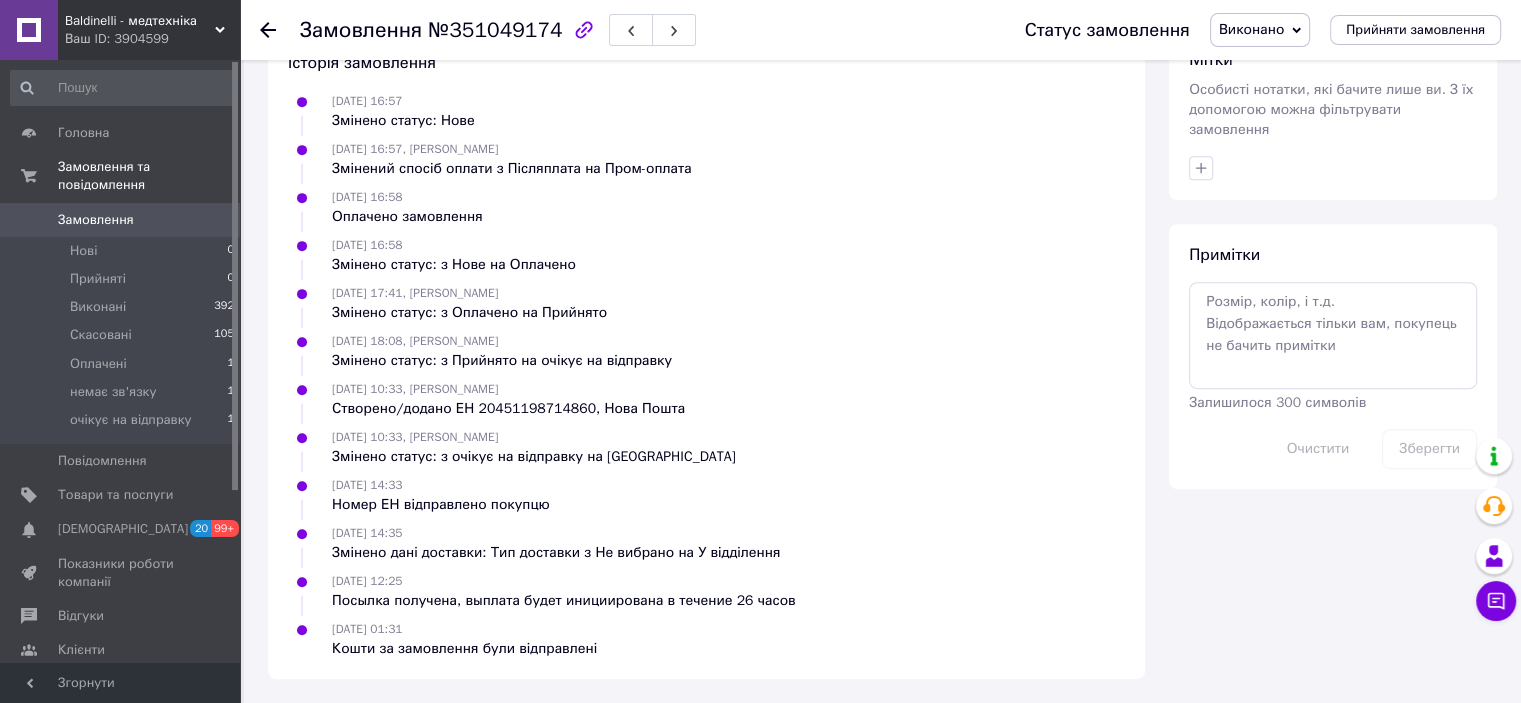 scroll, scrollTop: 912, scrollLeft: 0, axis: vertical 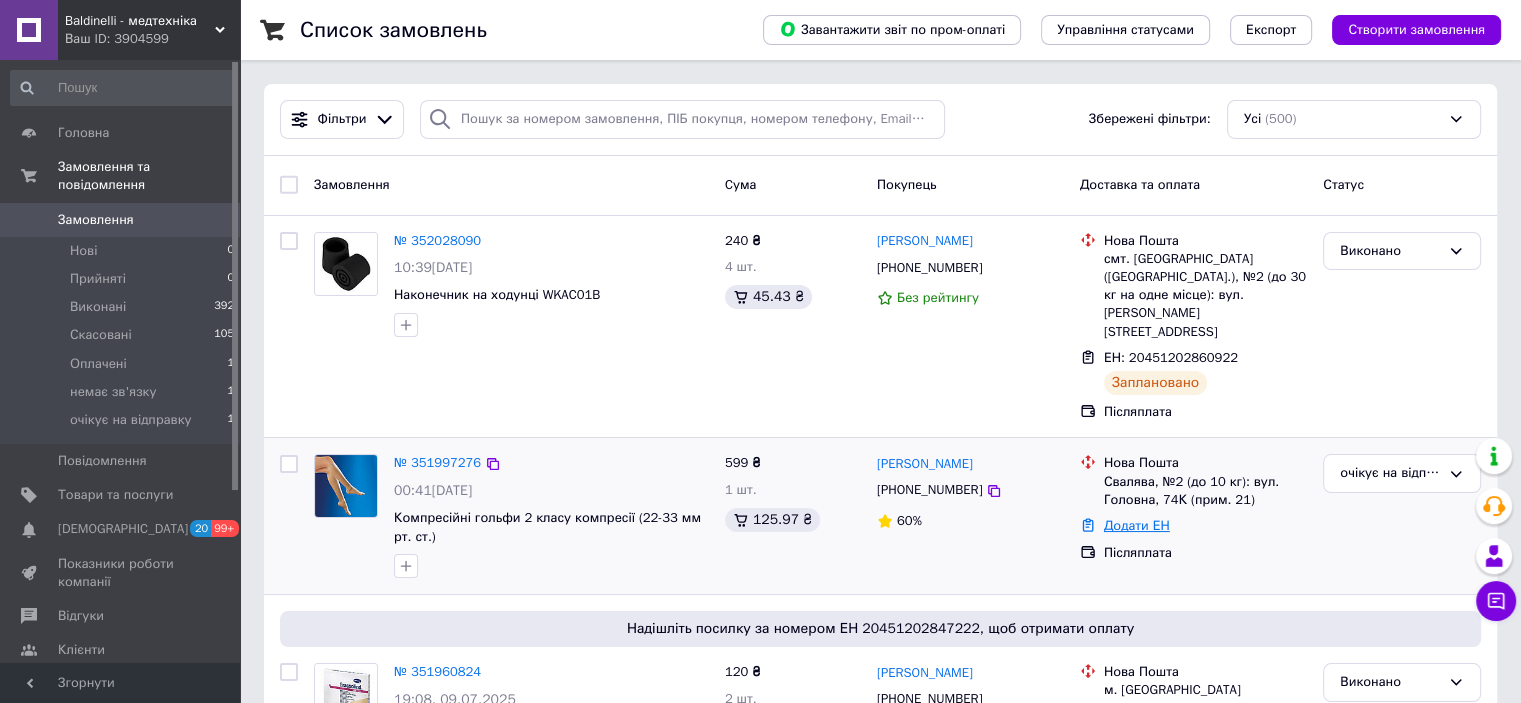 click on "Додати ЕН" at bounding box center (1137, 525) 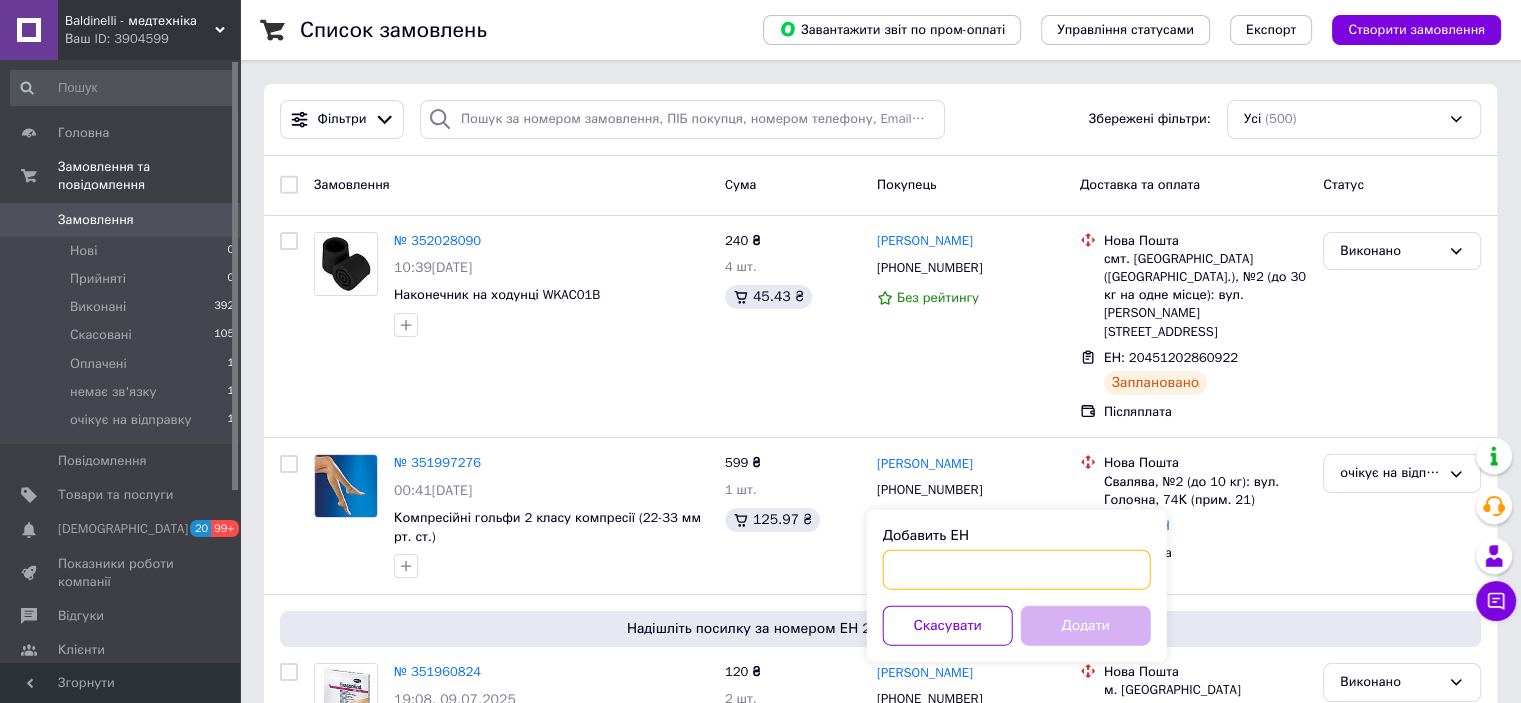 click on "Добавить ЕН" at bounding box center [1017, 570] 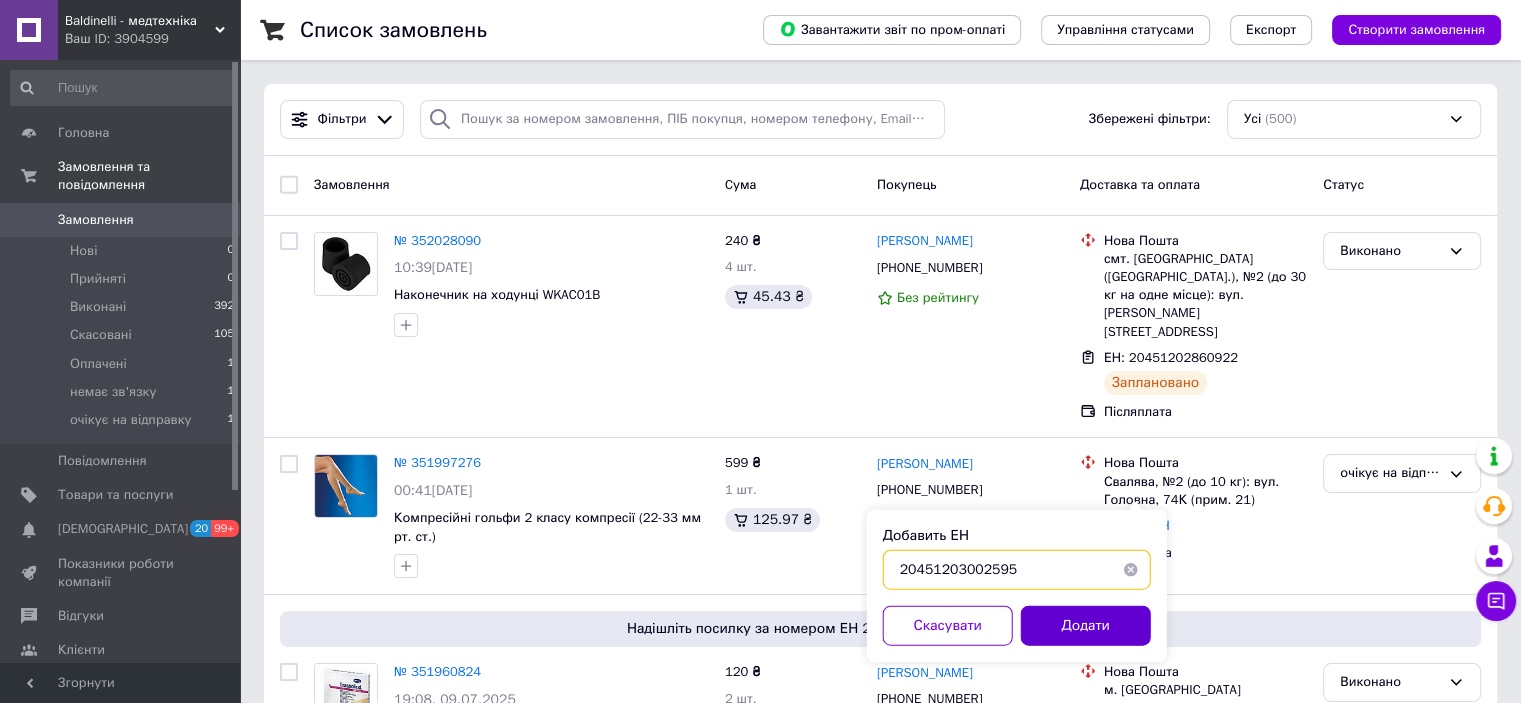type on "20451203002595" 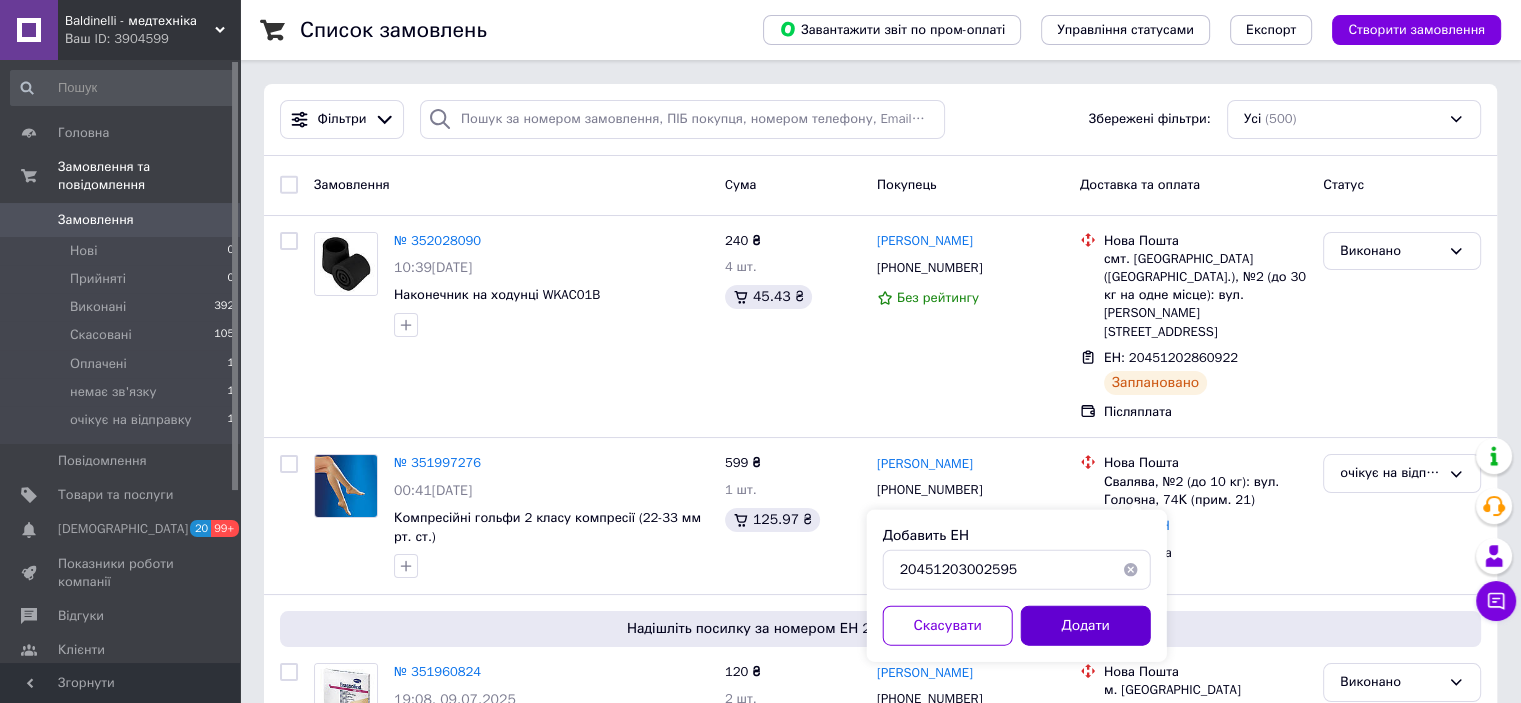 click on "Додати" at bounding box center (1086, 626) 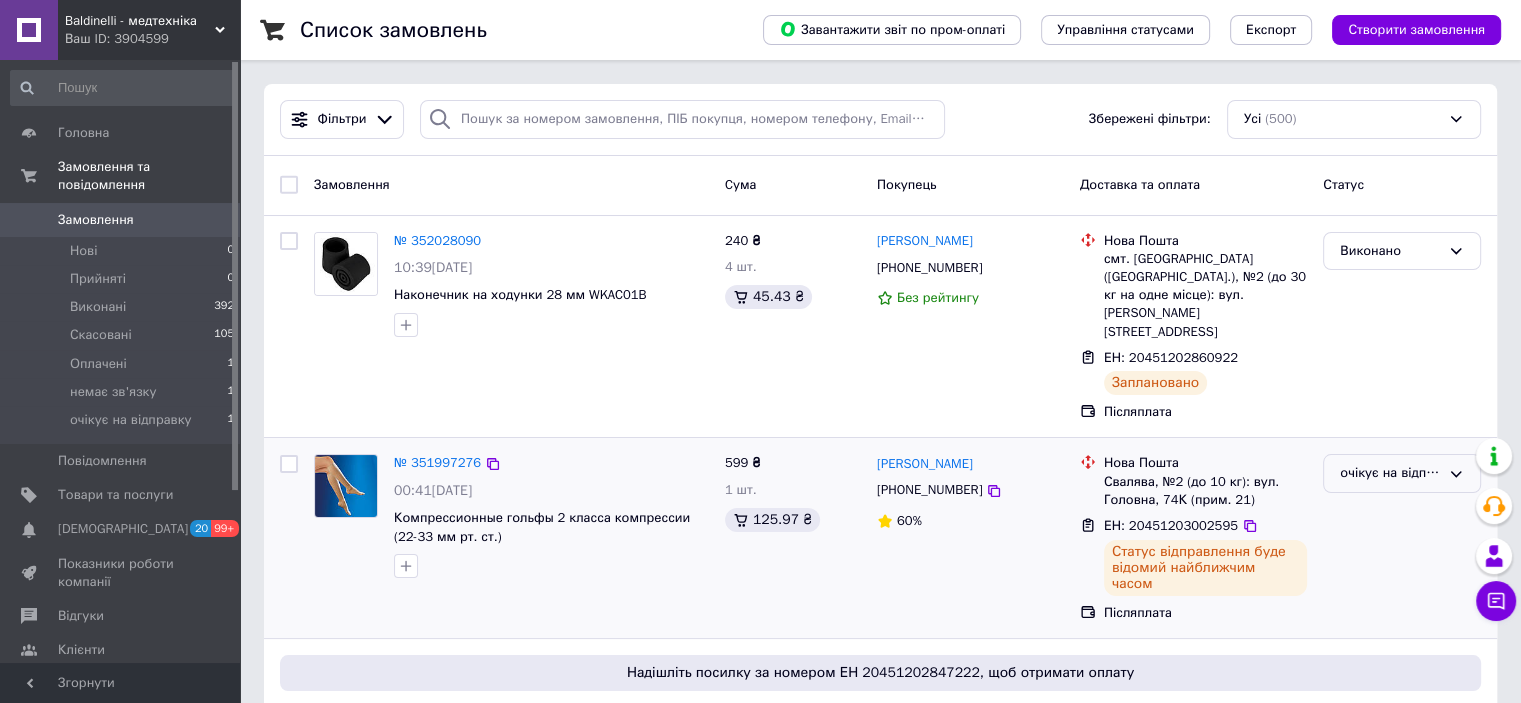 click on "очікує на відправку" at bounding box center [1390, 473] 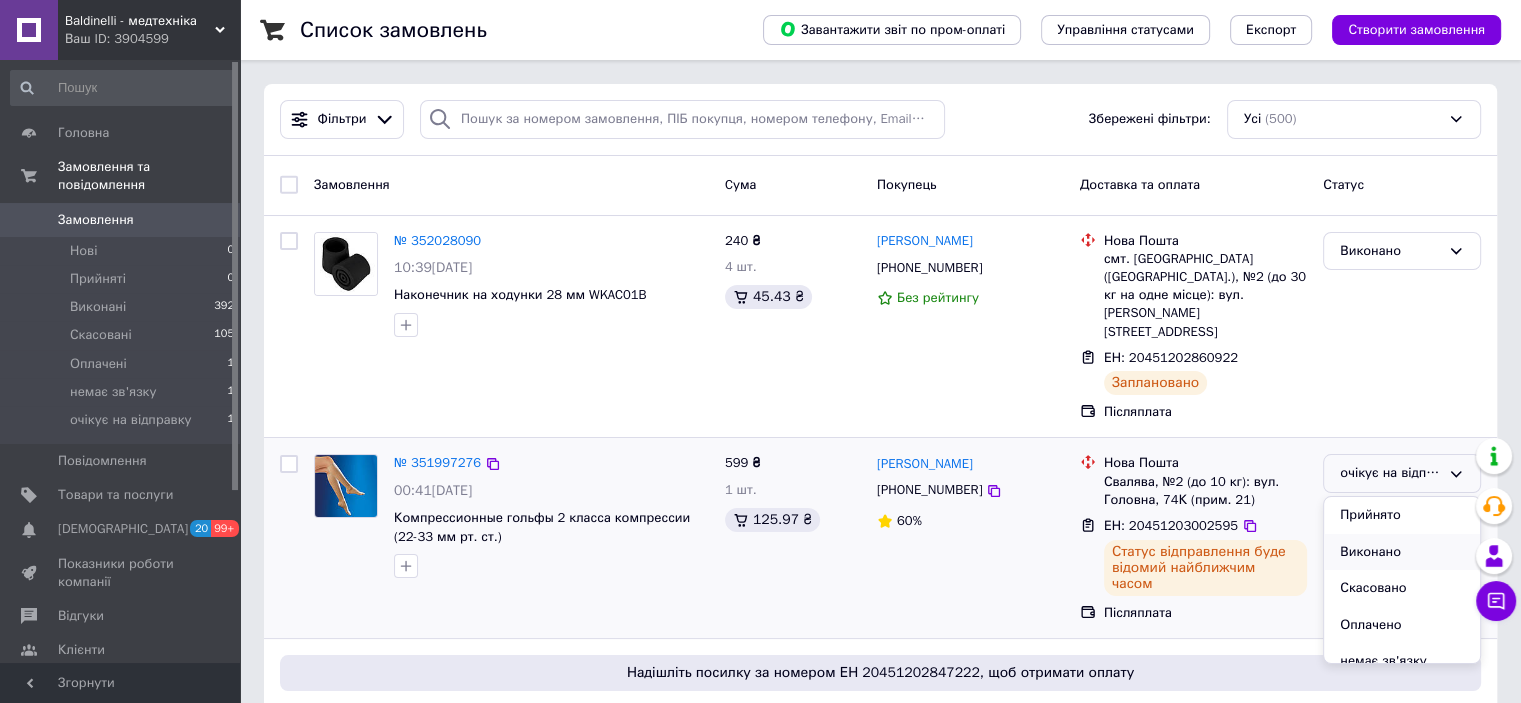 click on "Виконано" at bounding box center [1402, 552] 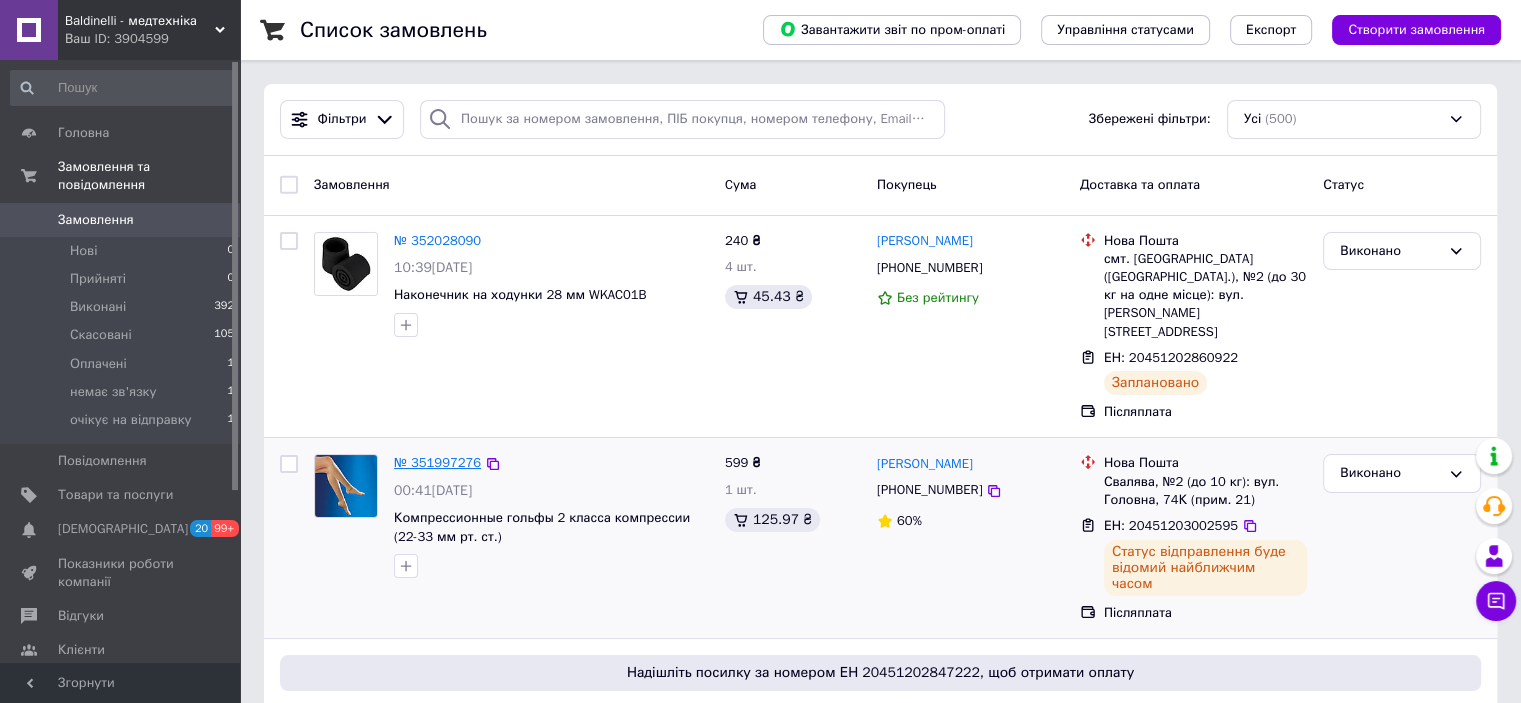 click on "№ 351997276" at bounding box center [437, 462] 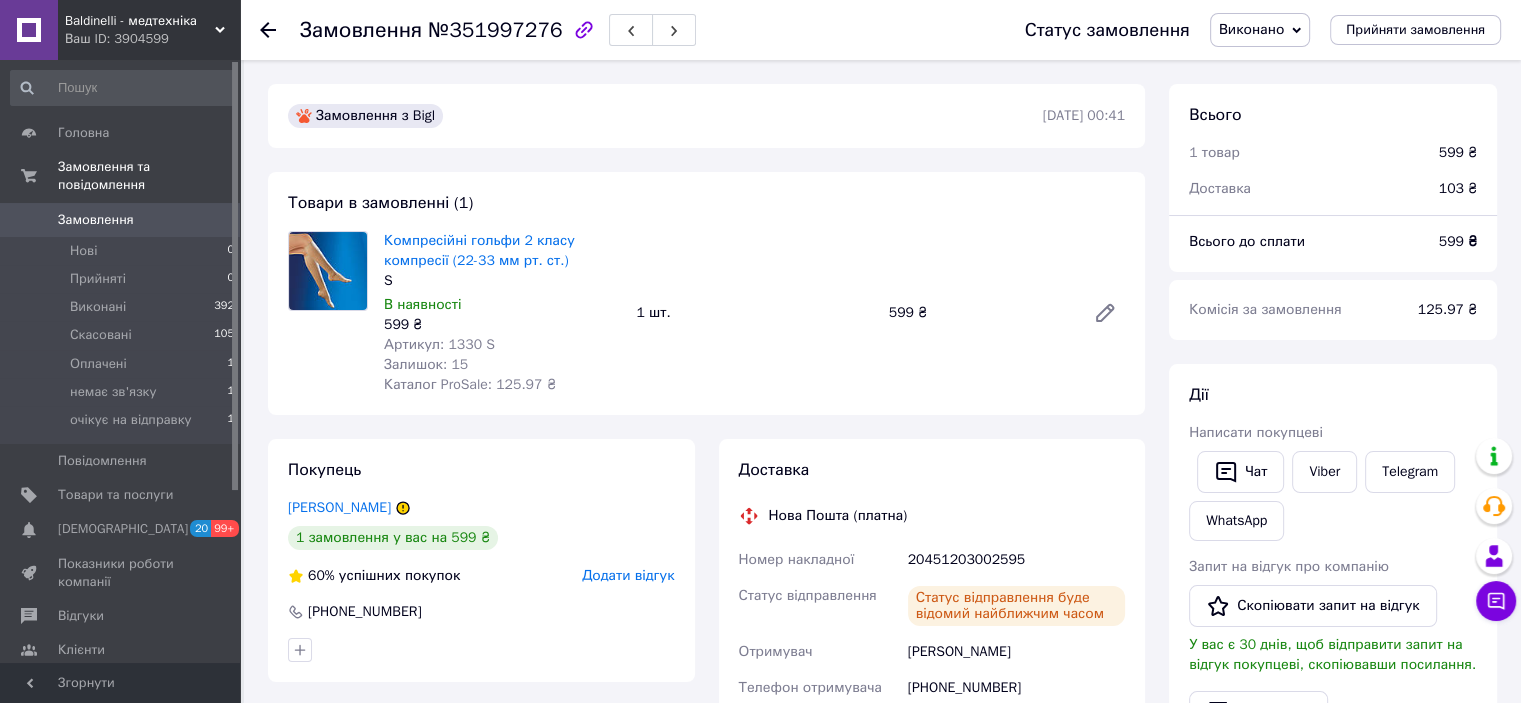 click 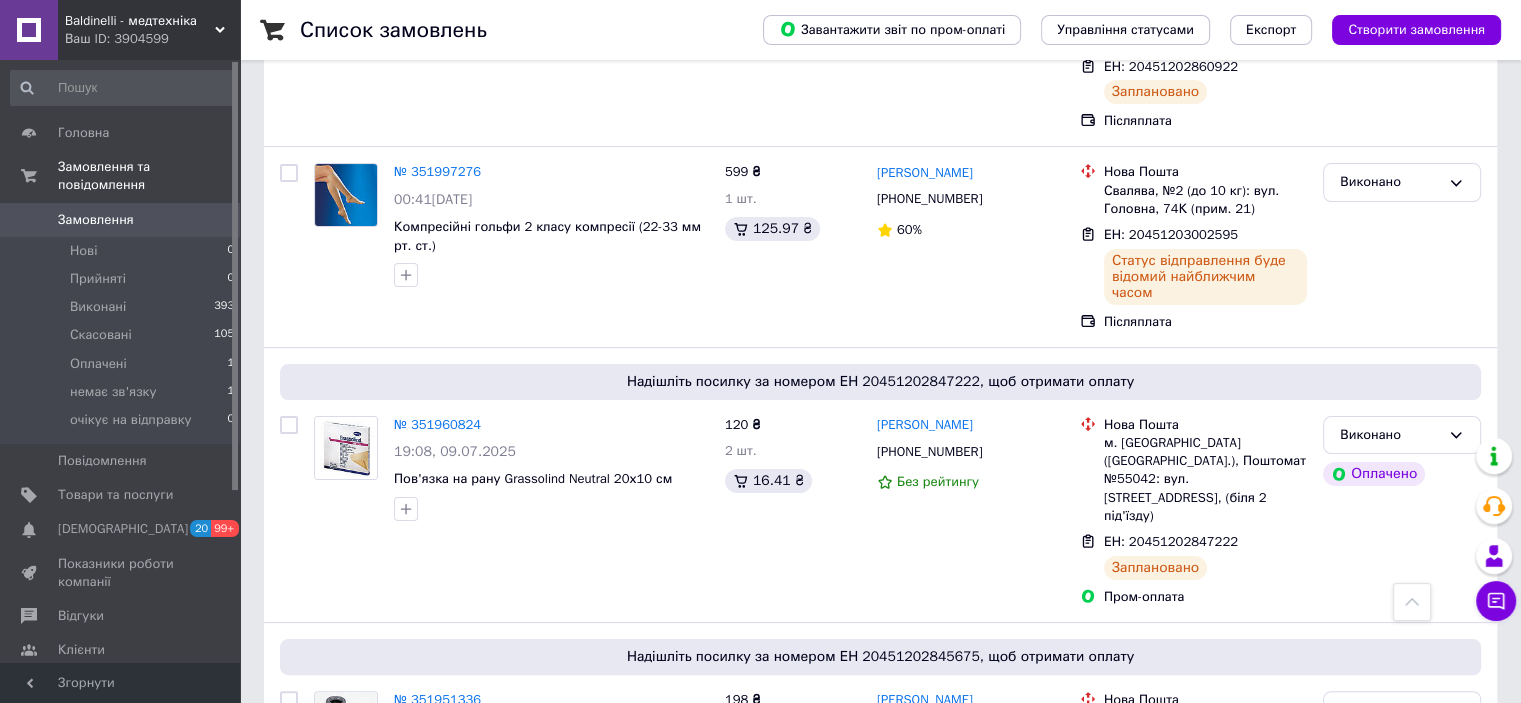 scroll, scrollTop: 0, scrollLeft: 0, axis: both 